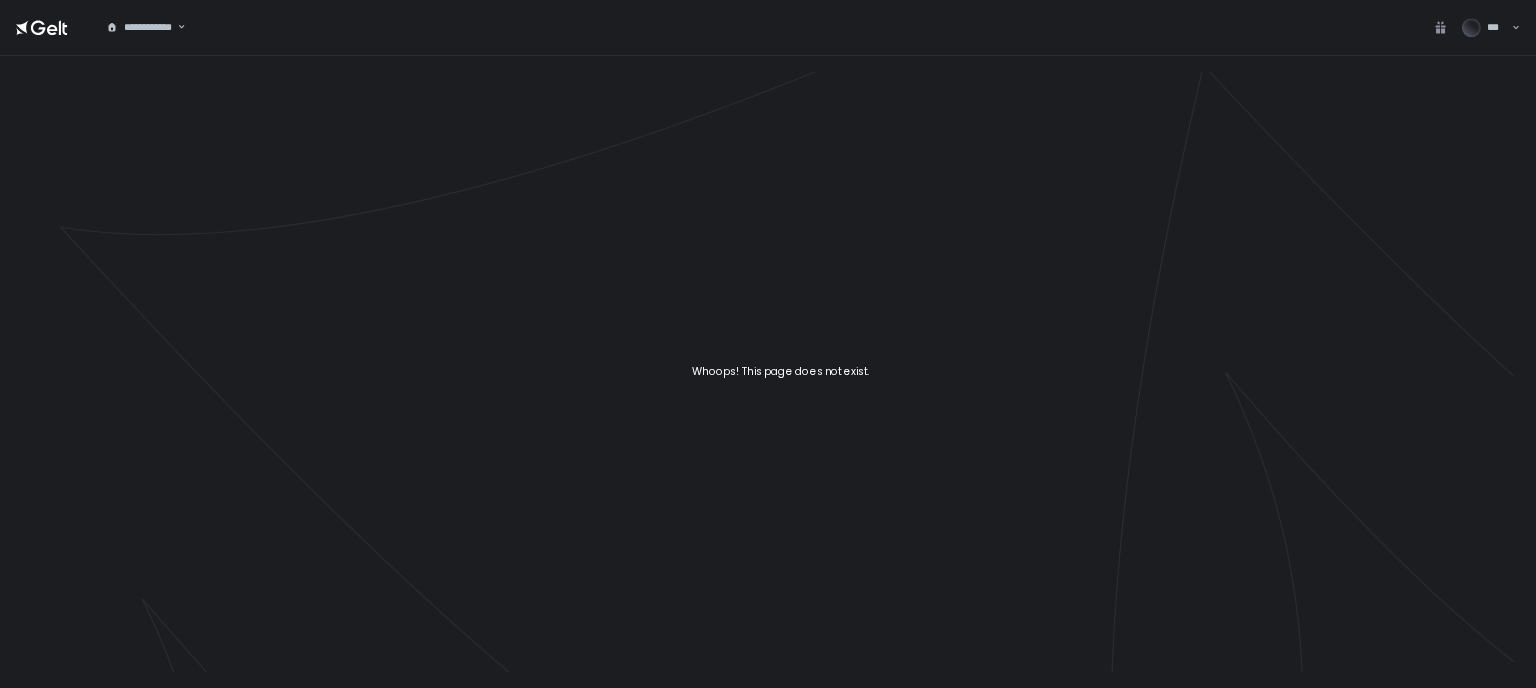 scroll, scrollTop: 0, scrollLeft: 0, axis: both 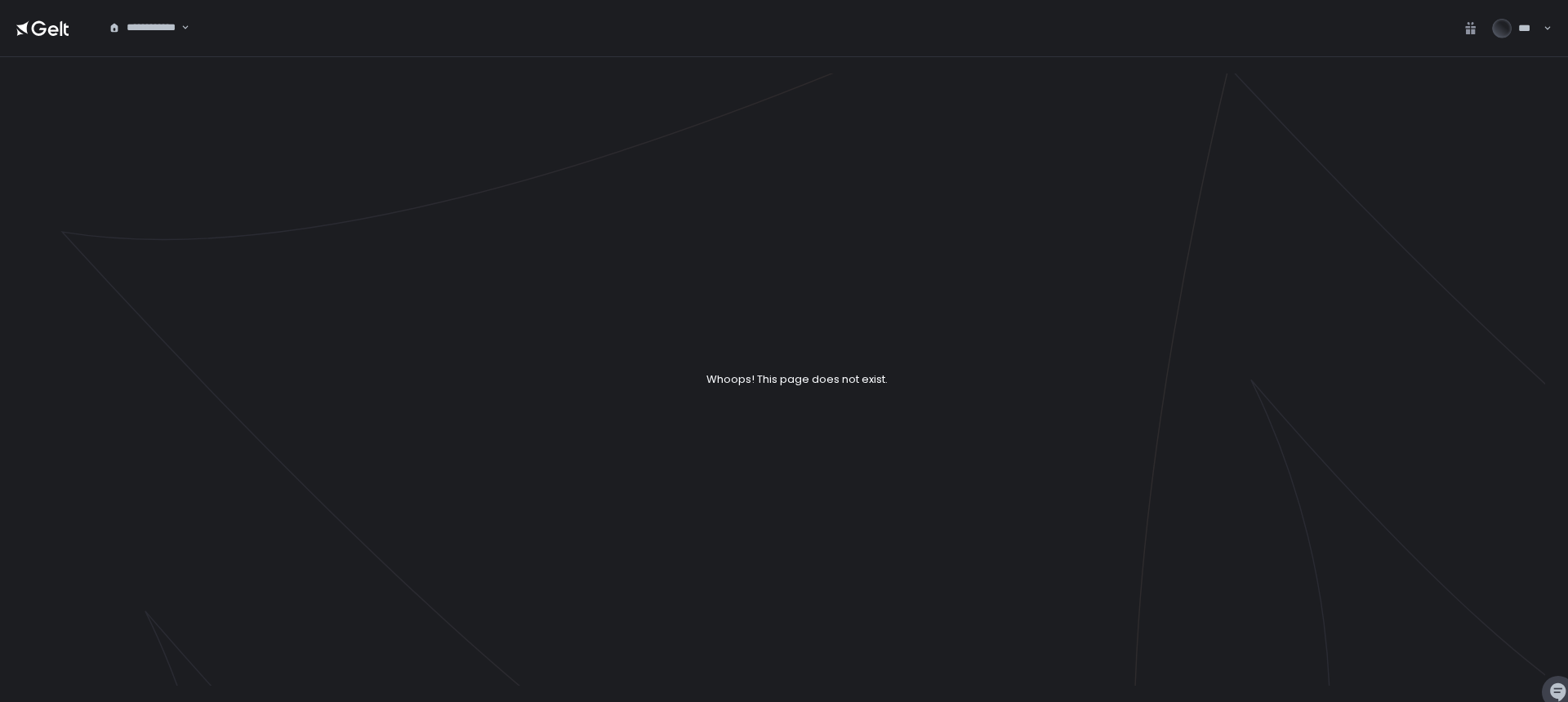 click 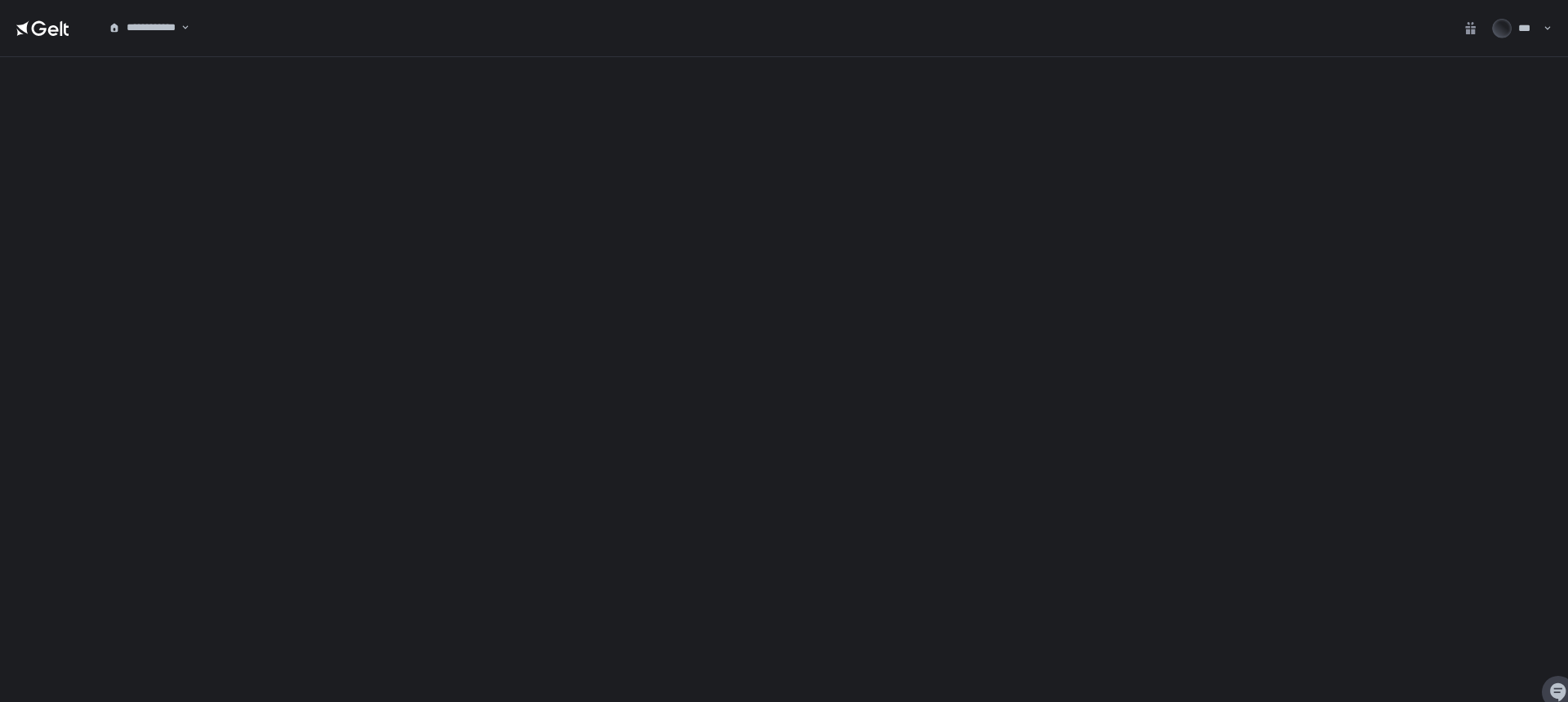 click 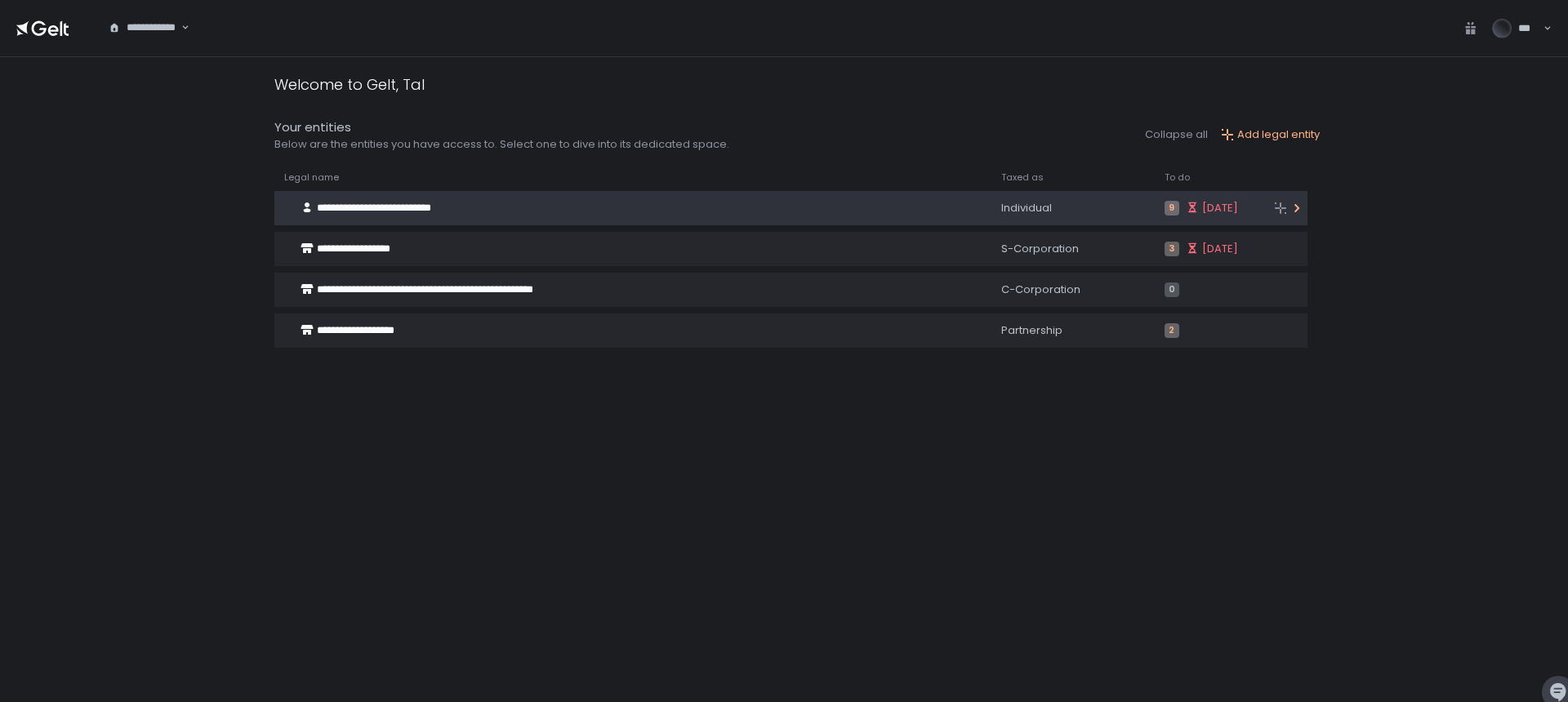 click on "**********" 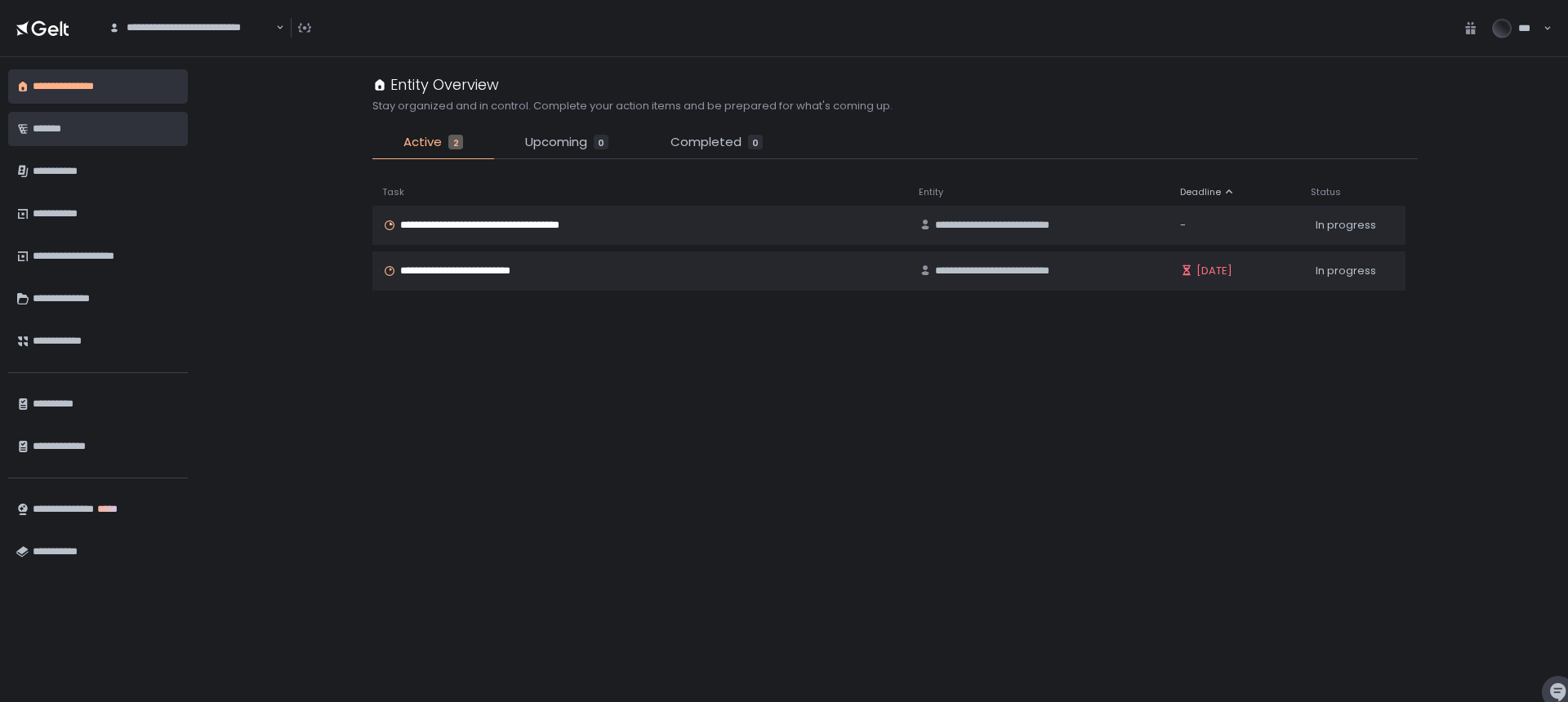 click on "*******" at bounding box center (106, 129) 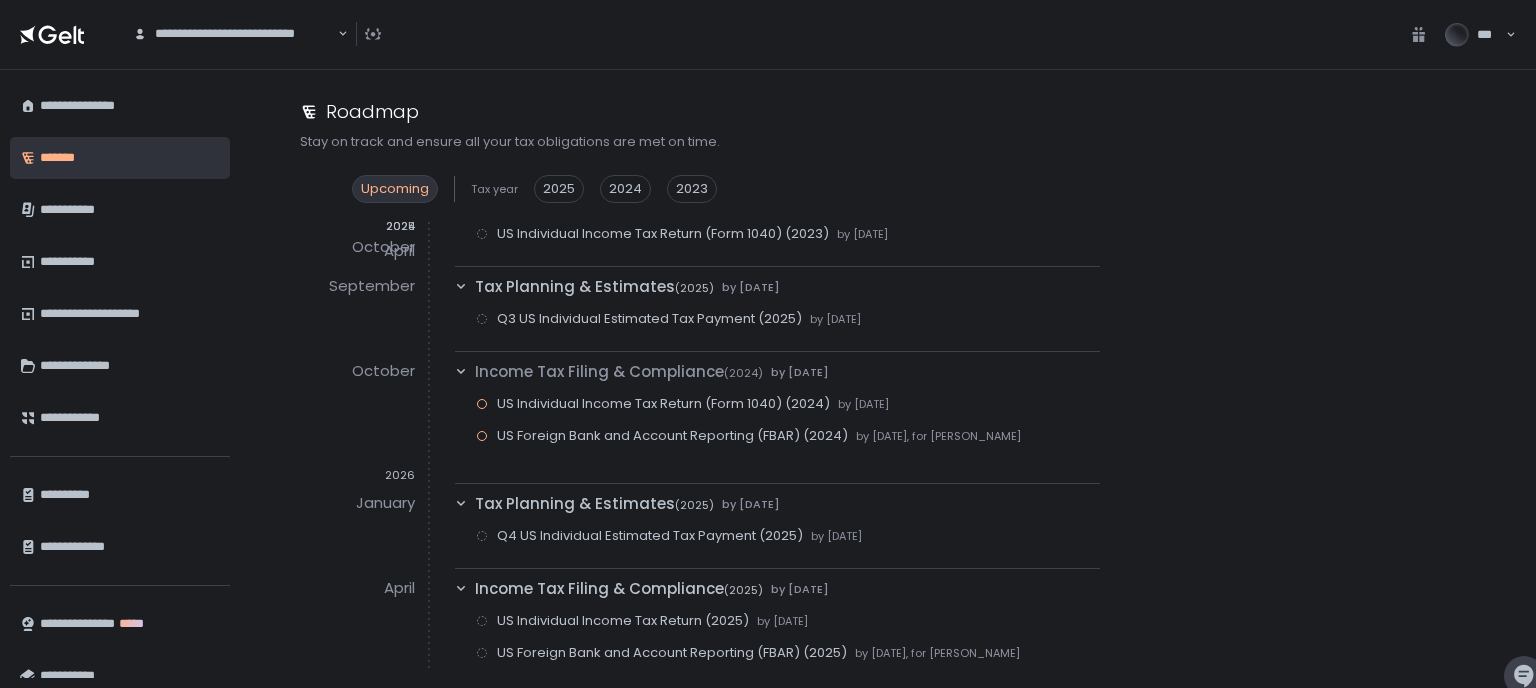 scroll, scrollTop: 290, scrollLeft: 0, axis: vertical 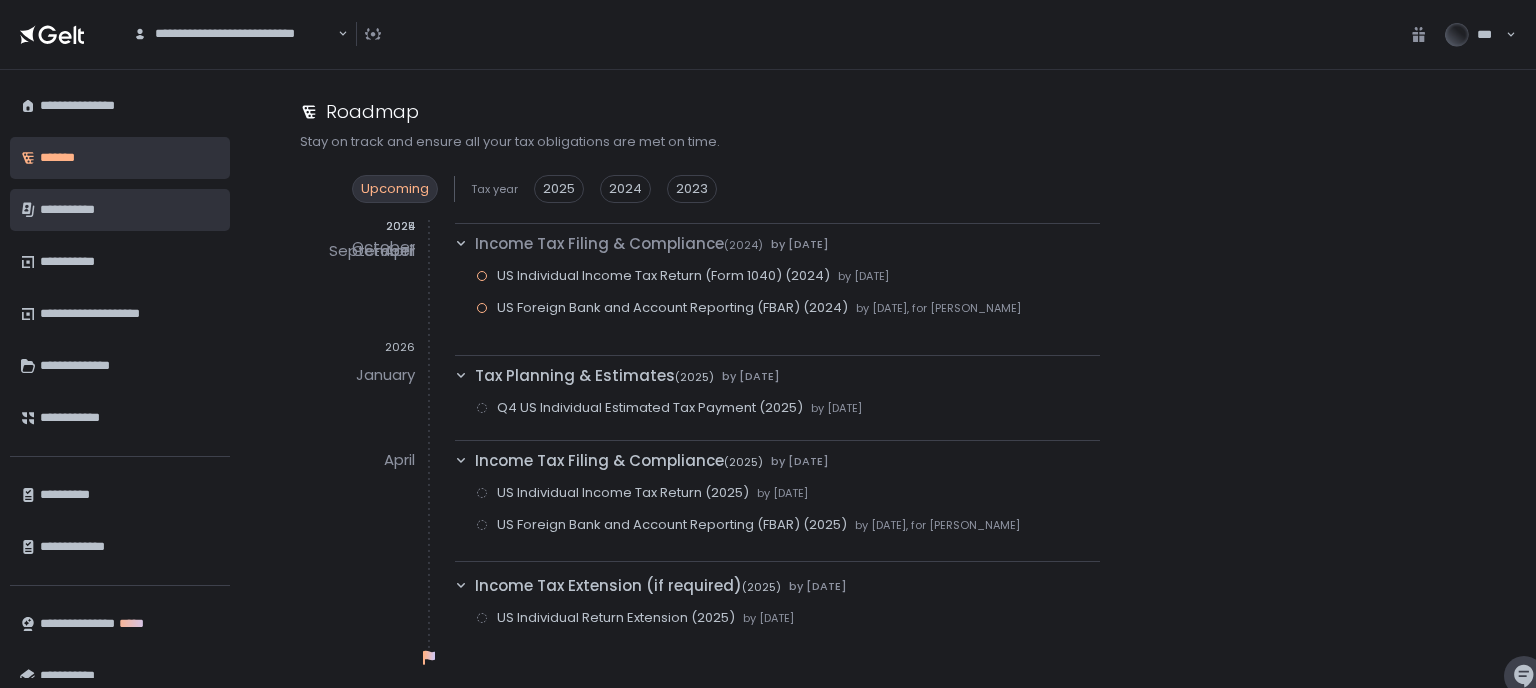 click on "**********" at bounding box center (127, 210) 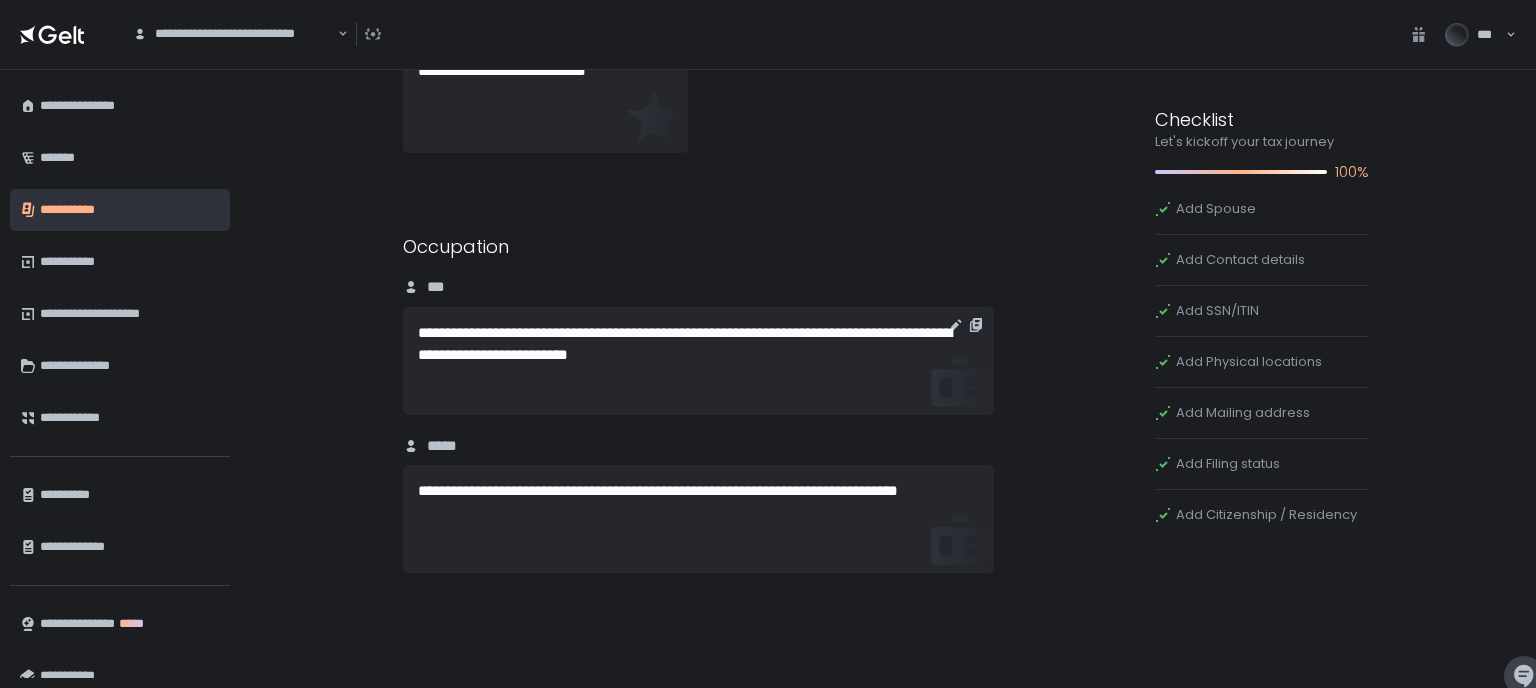scroll, scrollTop: 3529, scrollLeft: 0, axis: vertical 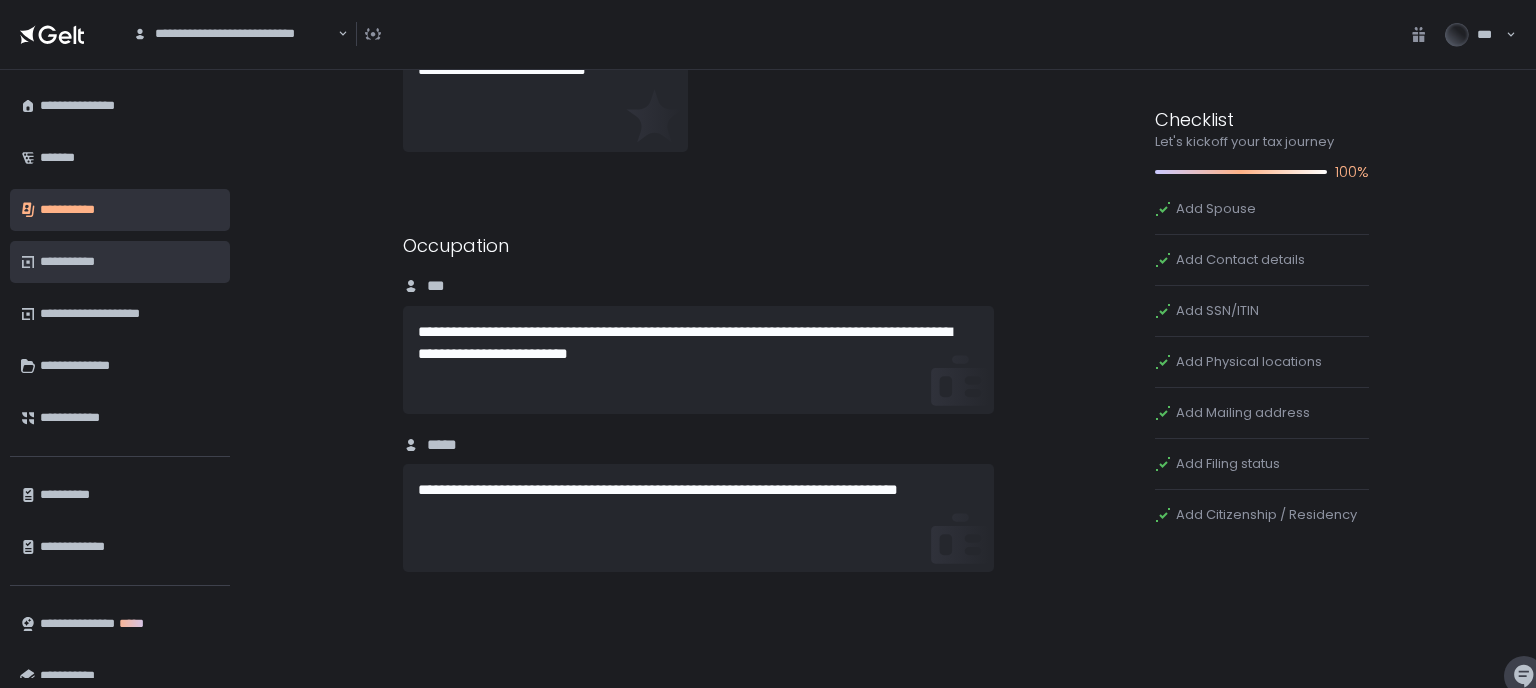 click on "**********" at bounding box center [127, 262] 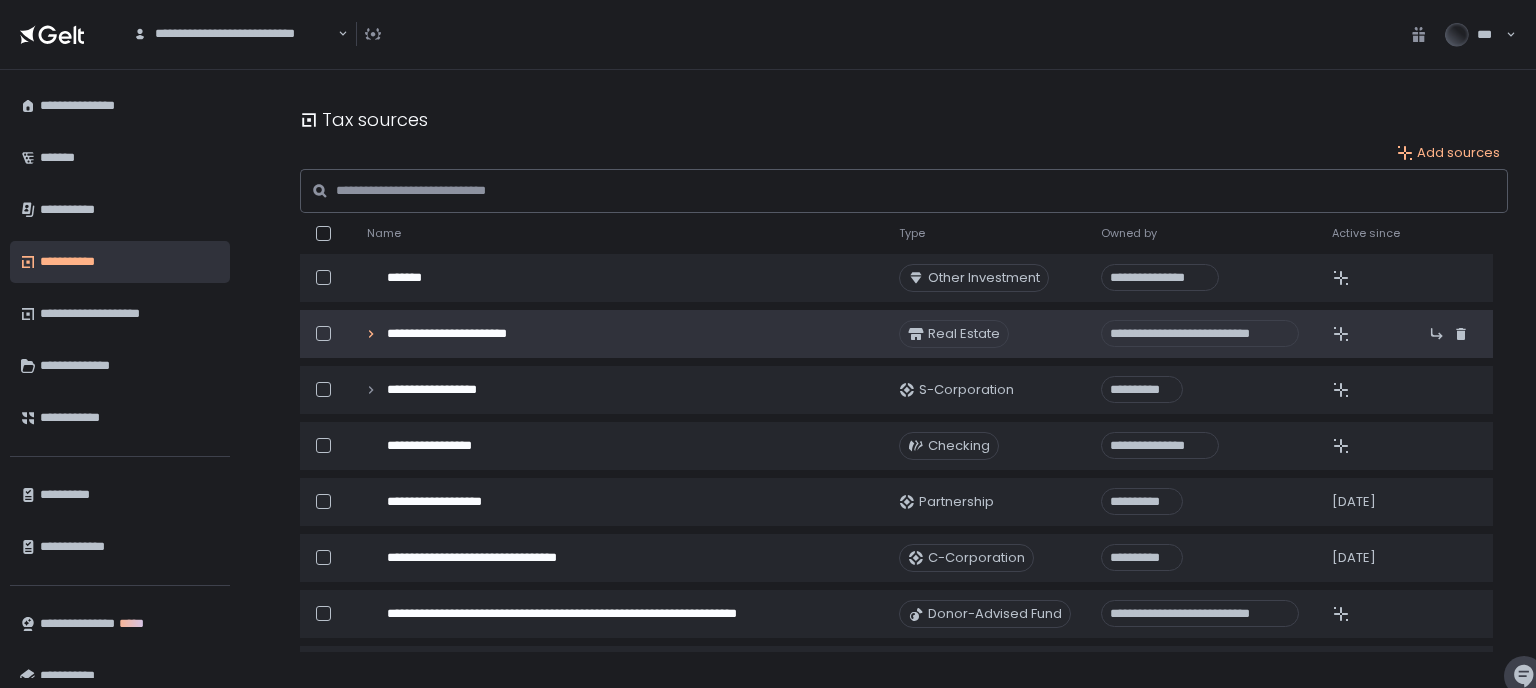 click 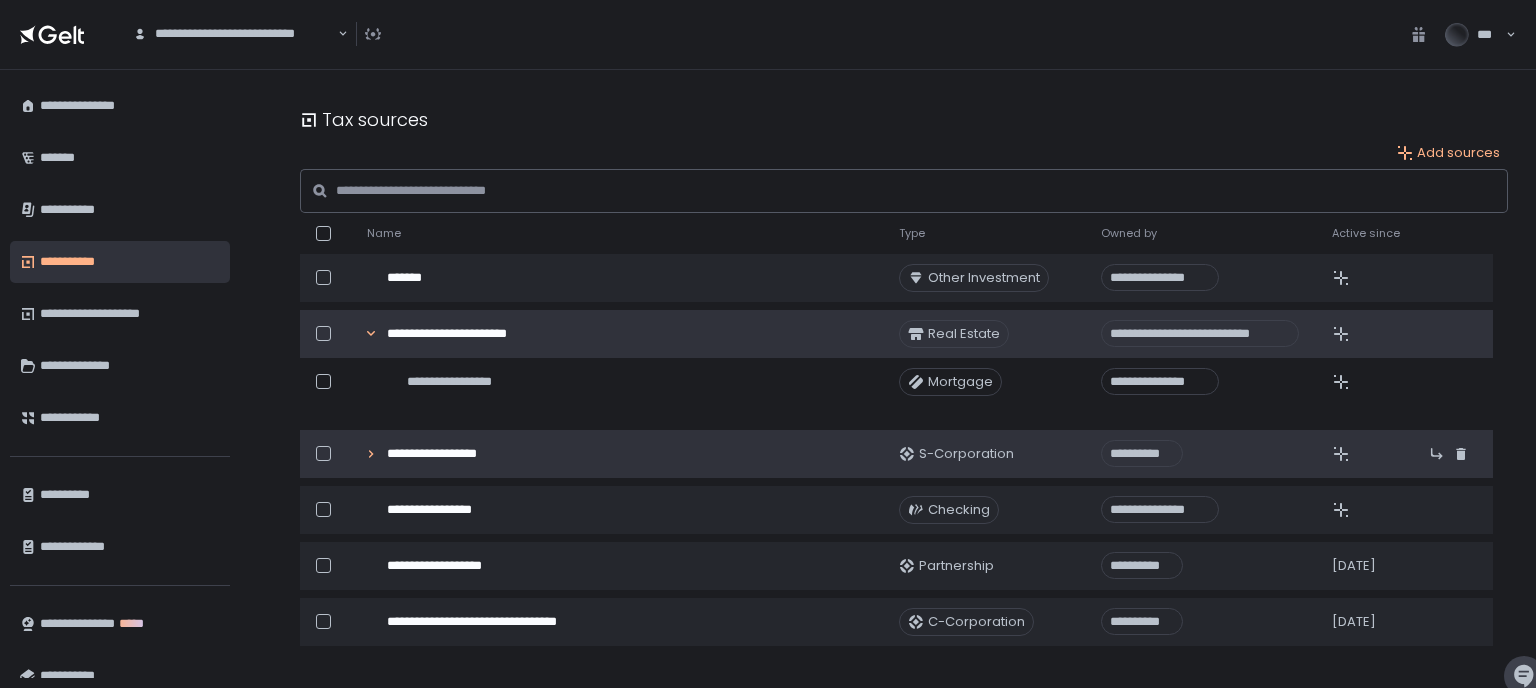 click 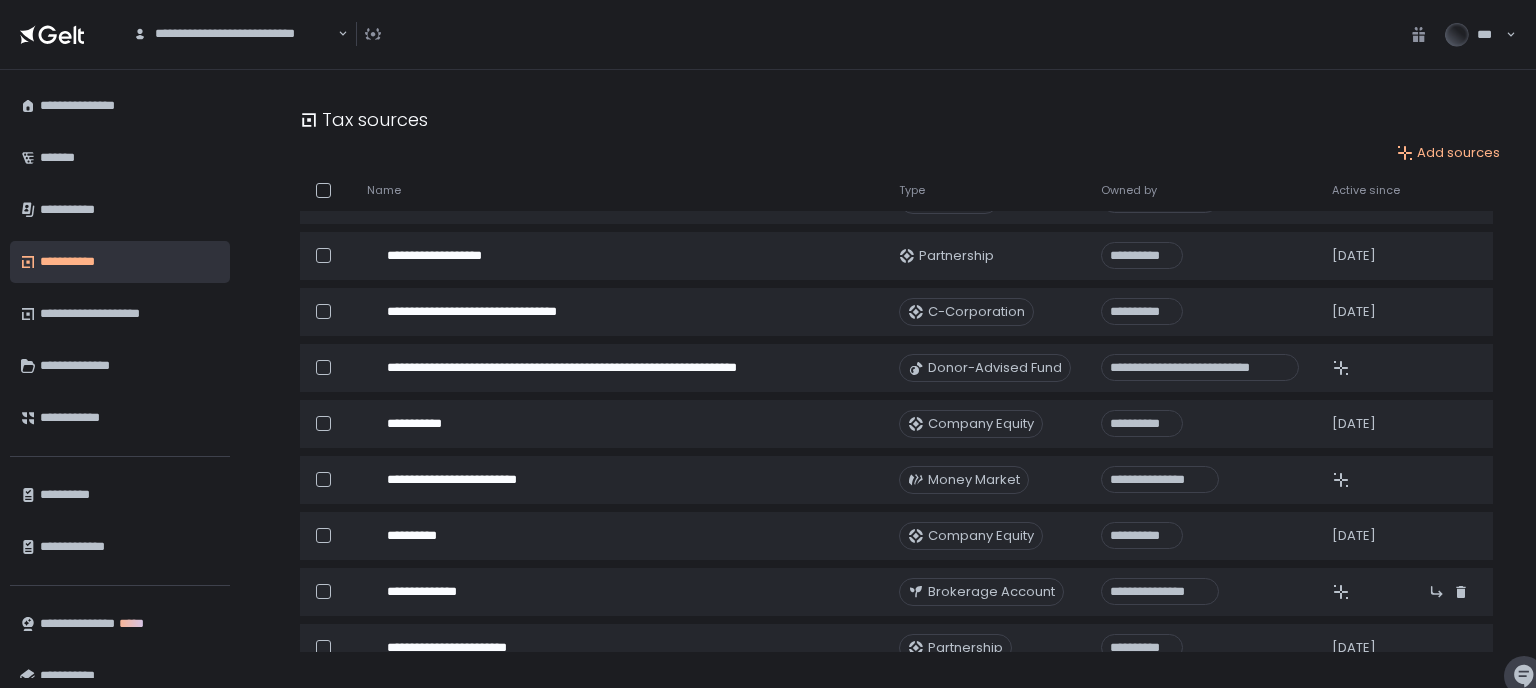 scroll, scrollTop: 0, scrollLeft: 0, axis: both 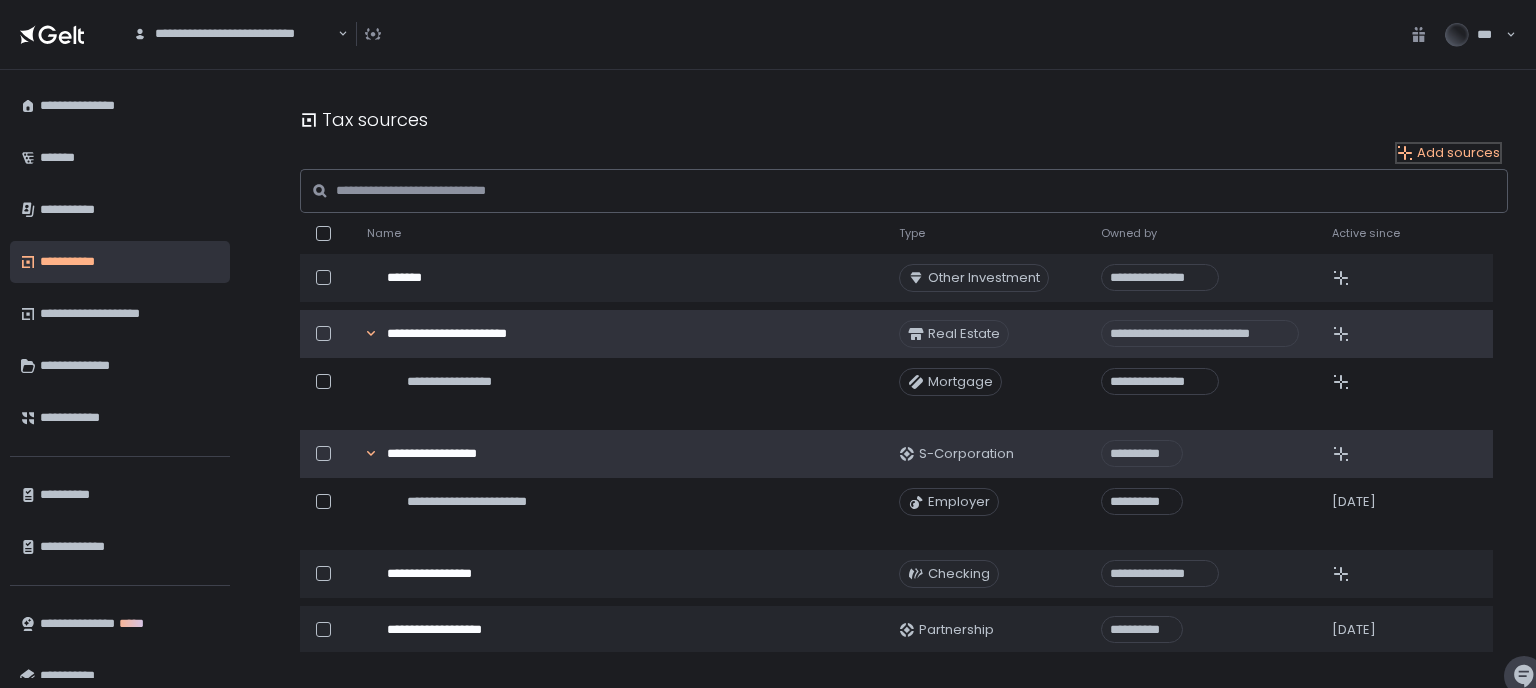 drag, startPoint x: 1450, startPoint y: 156, endPoint x: 1111, endPoint y: 161, distance: 339.03687 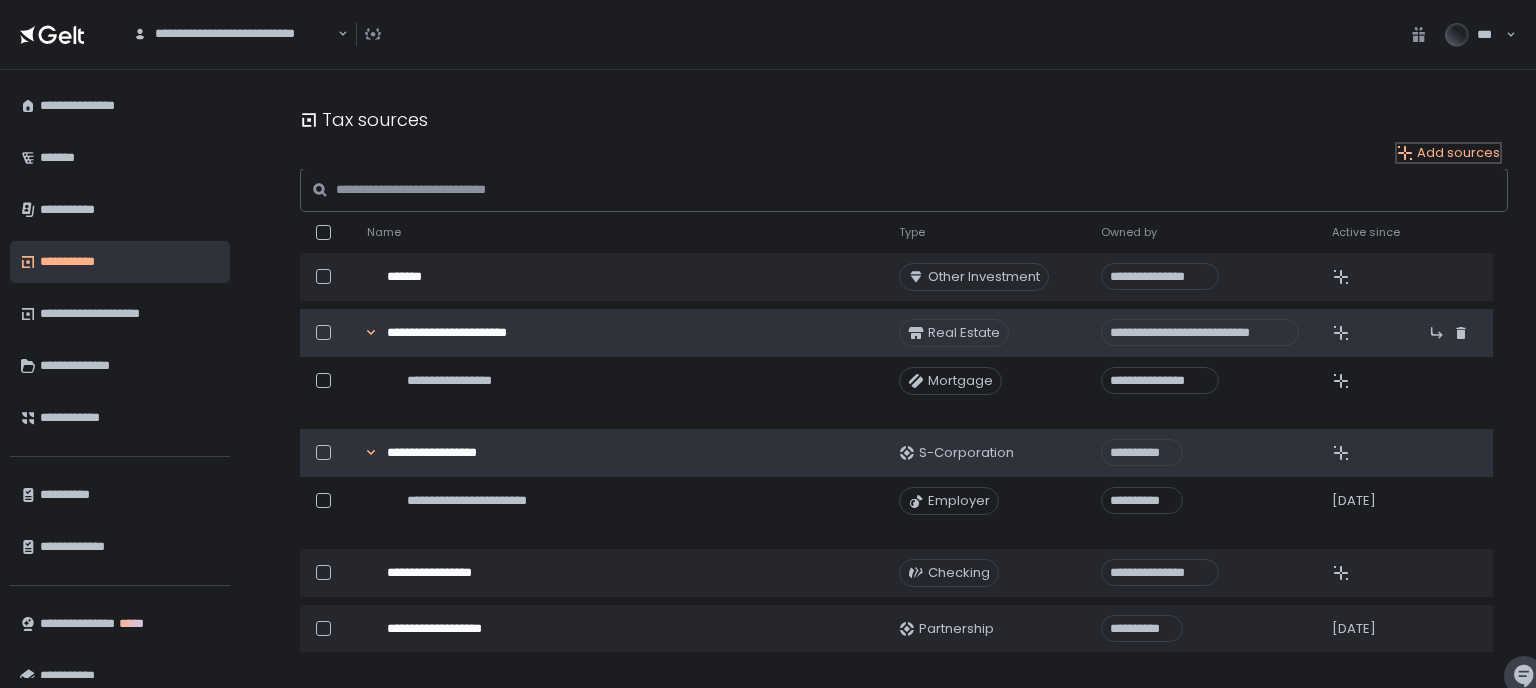 scroll, scrollTop: 0, scrollLeft: 0, axis: both 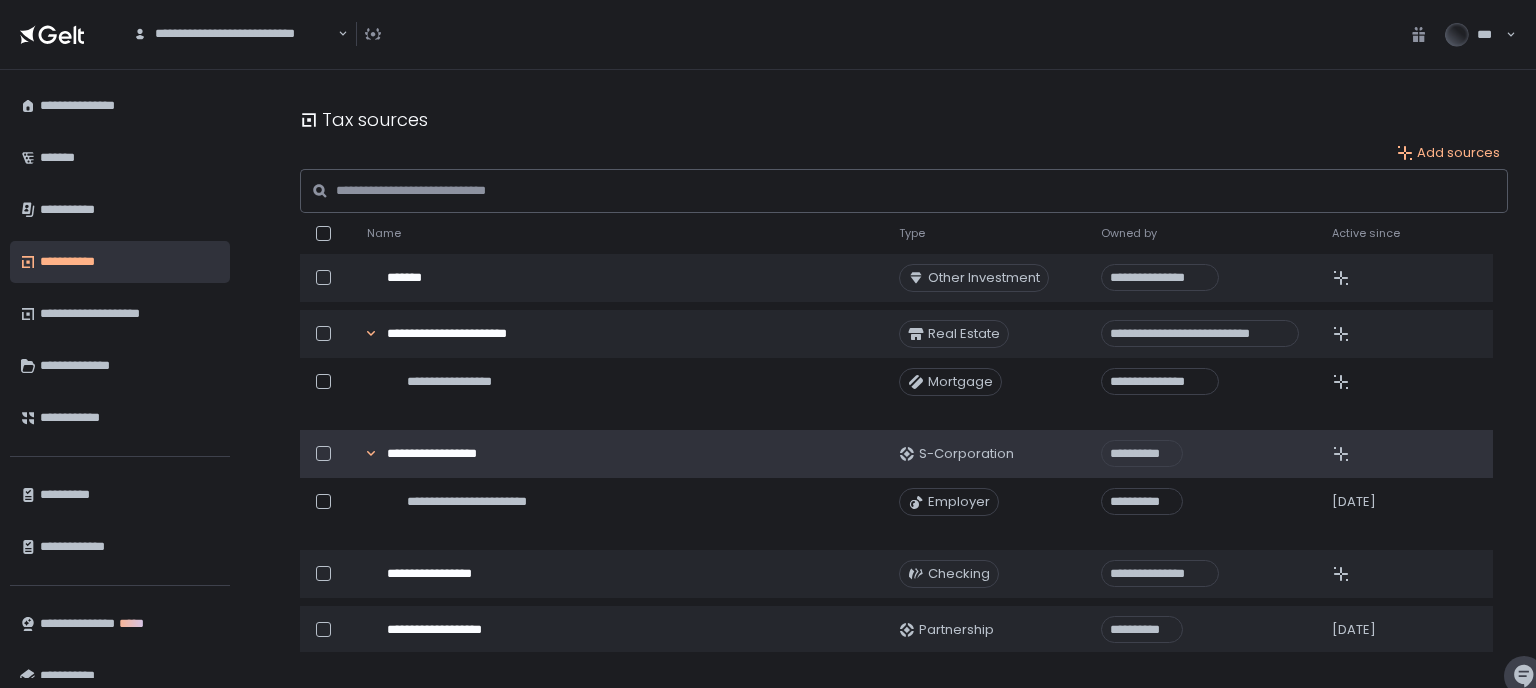 drag, startPoint x: 127, startPoint y: 378, endPoint x: 121, endPoint y: 390, distance: 13.416408 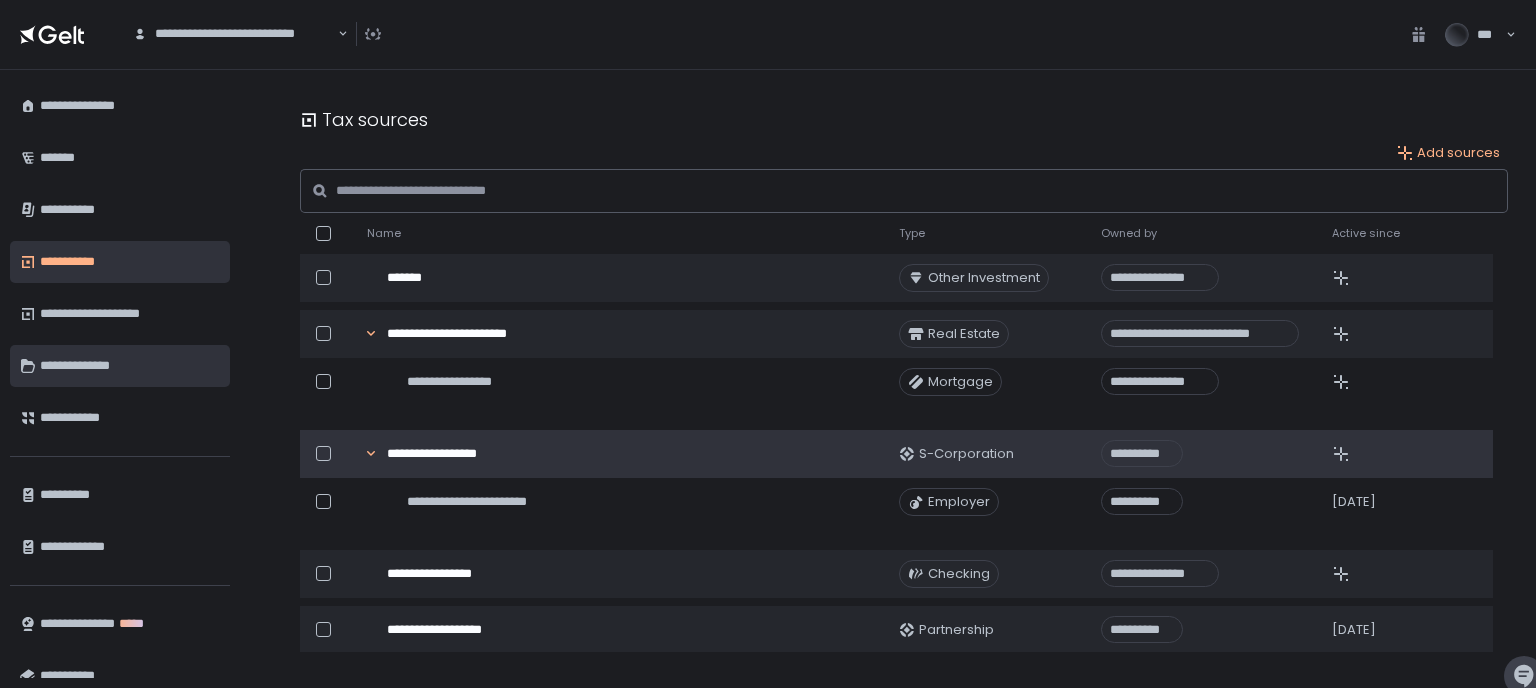 click on "**********" at bounding box center [127, 366] 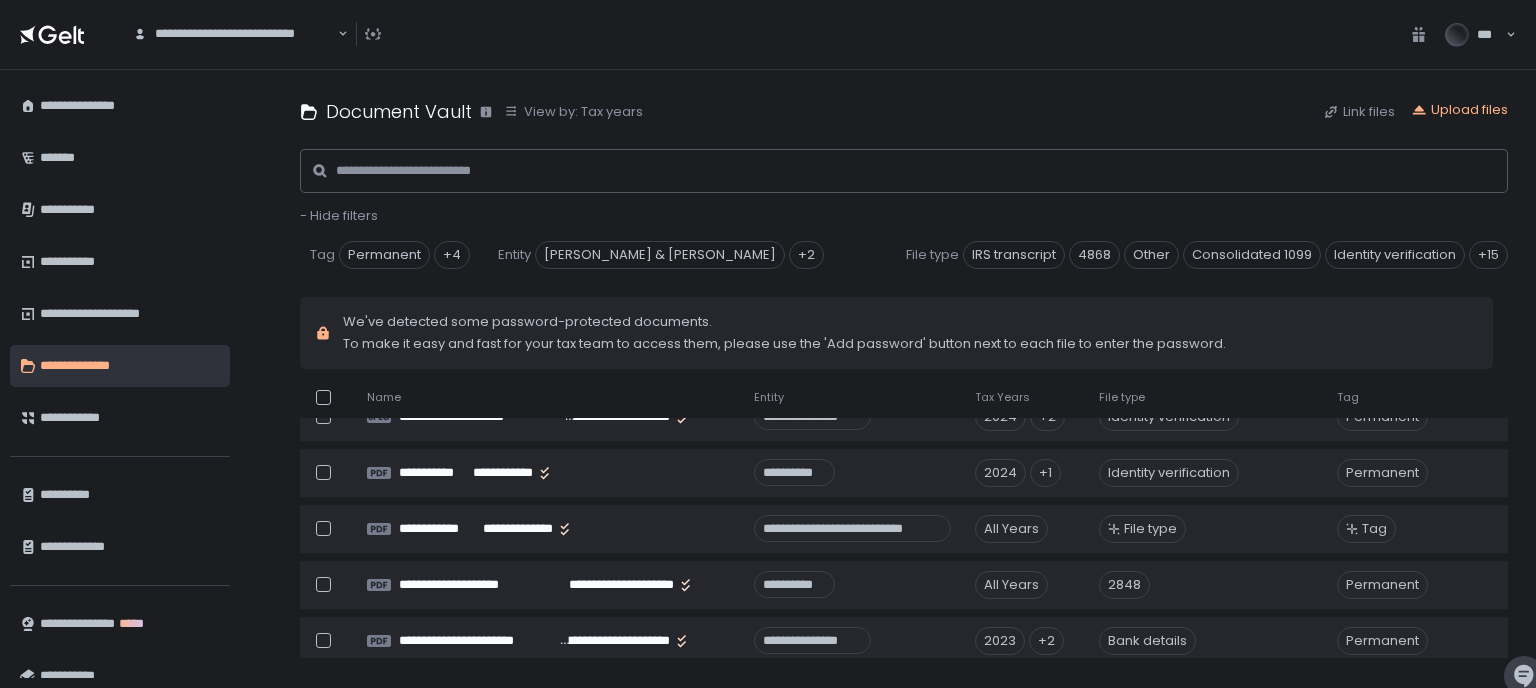 scroll, scrollTop: 336, scrollLeft: 0, axis: vertical 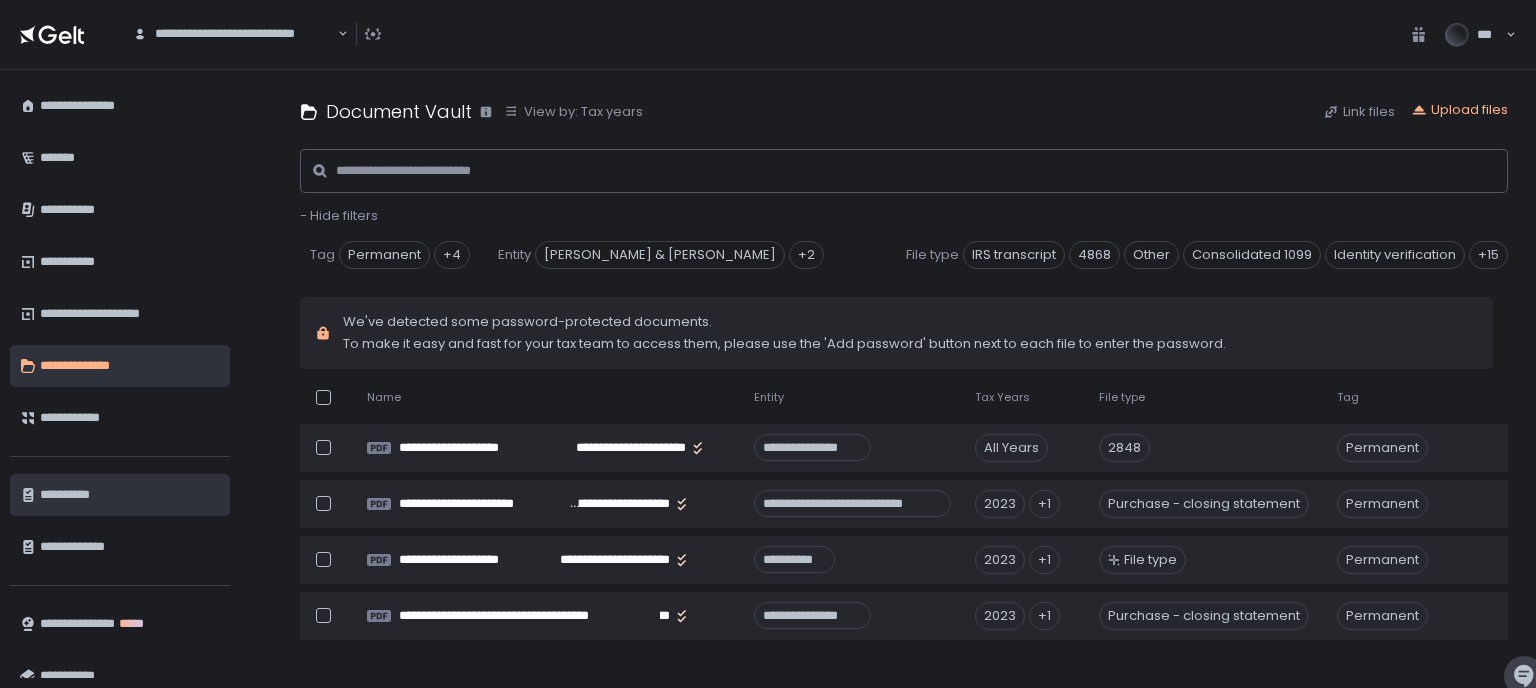click on "**********" at bounding box center (127, 495) 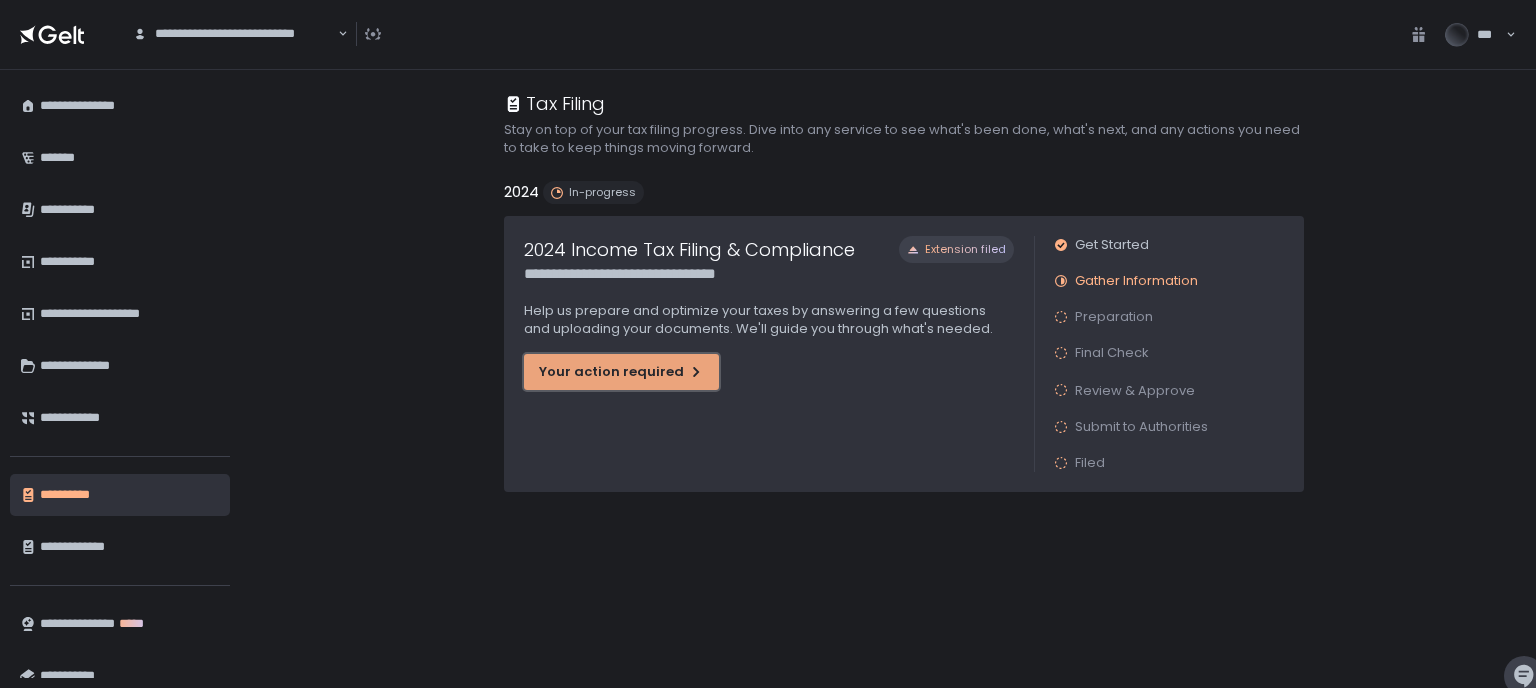 click on "Your action required" 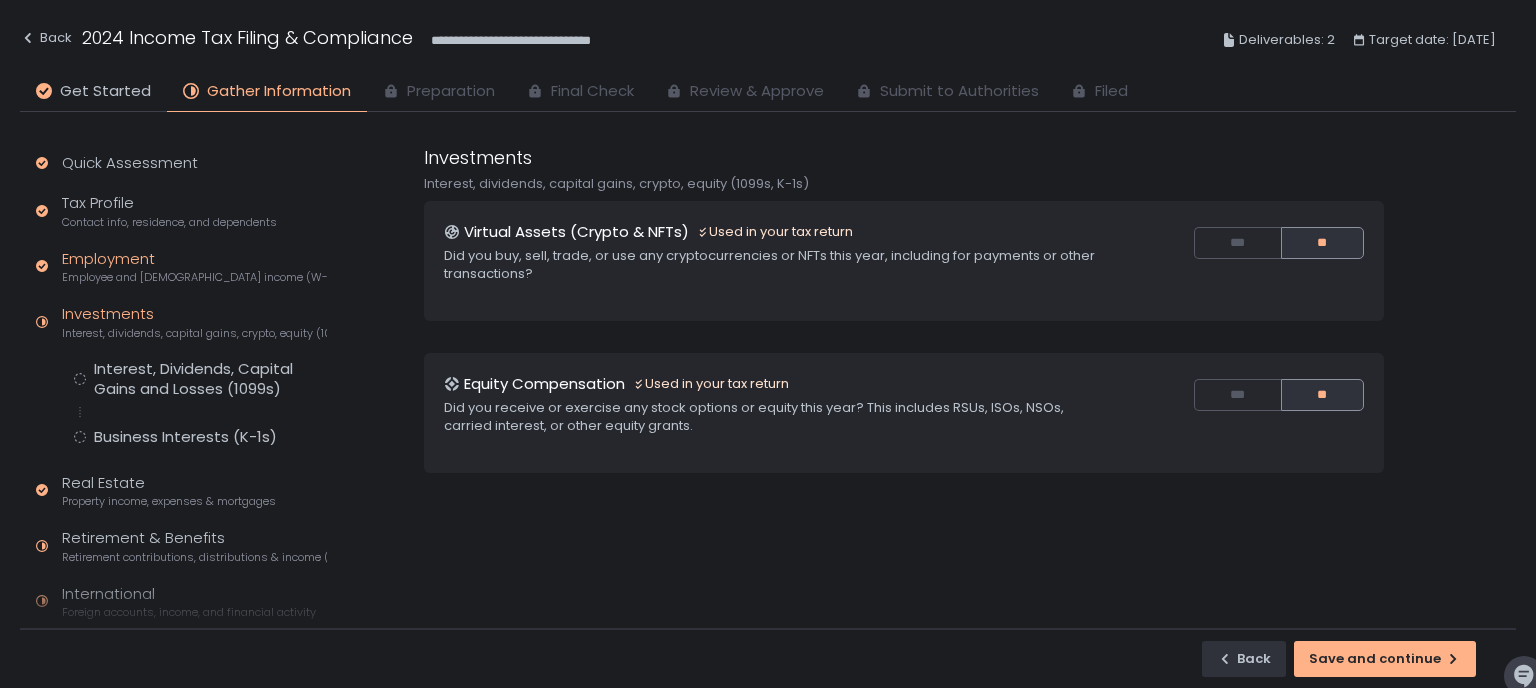 click on "Employee and [DEMOGRAPHIC_DATA] income (W-2s)" 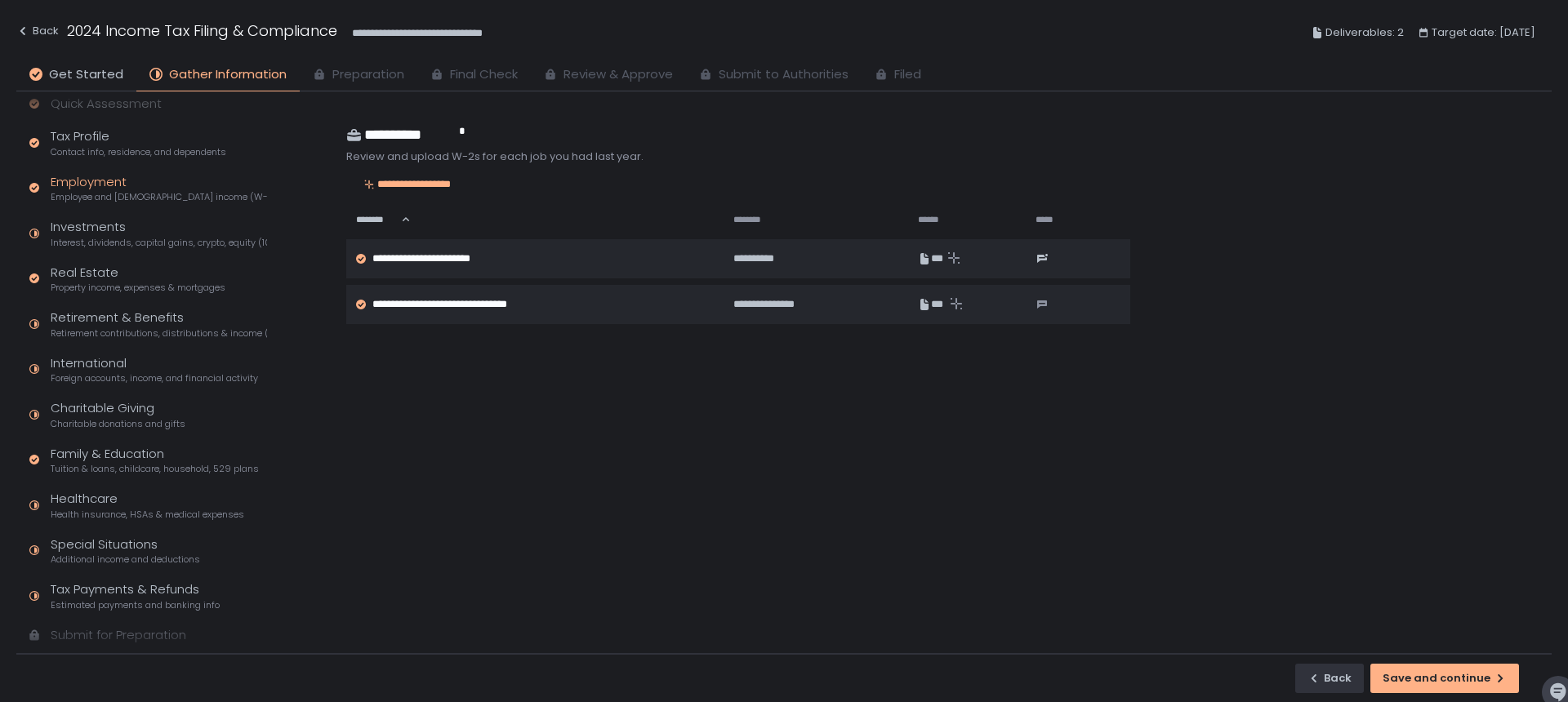 scroll, scrollTop: 0, scrollLeft: 0, axis: both 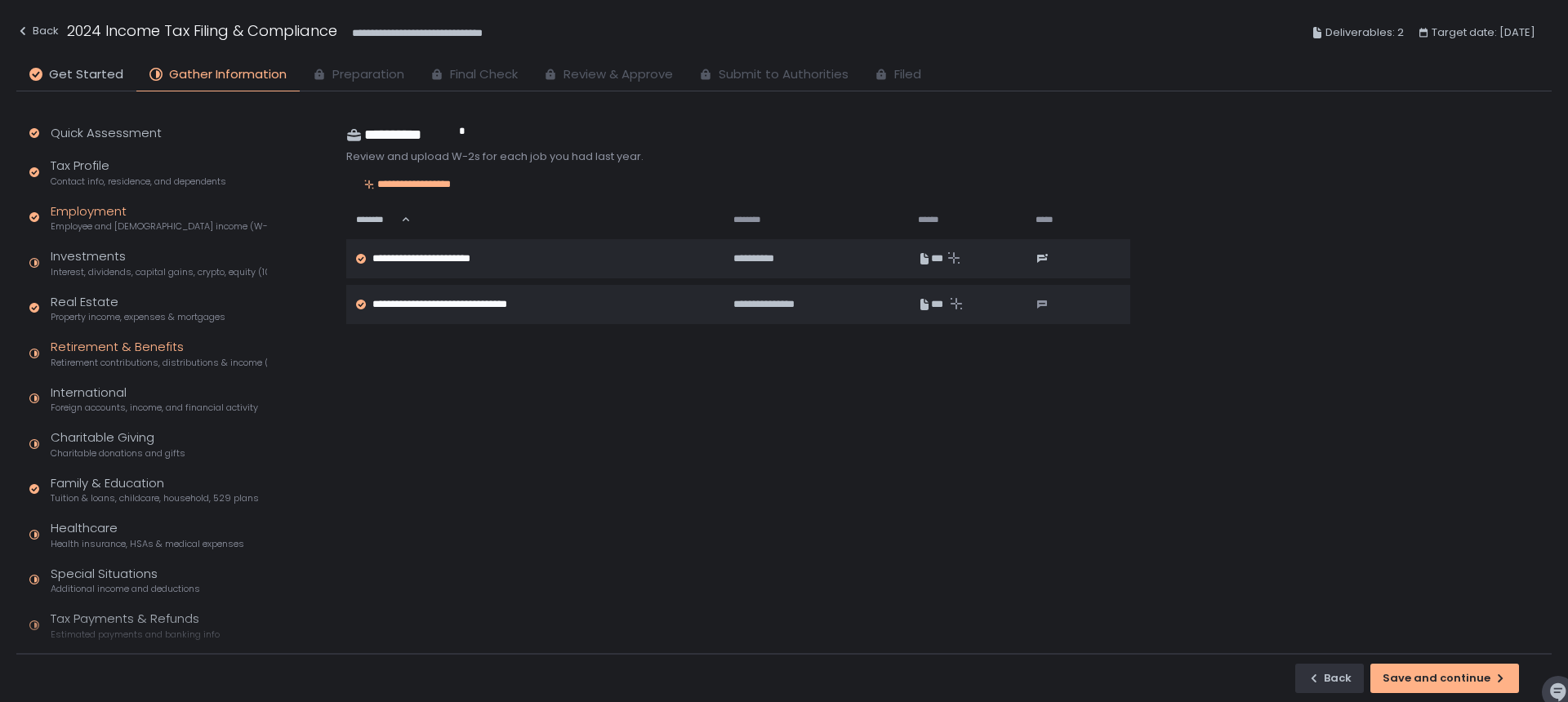 click on "Retirement contributions, distributions & income (1099-R, 5498)" 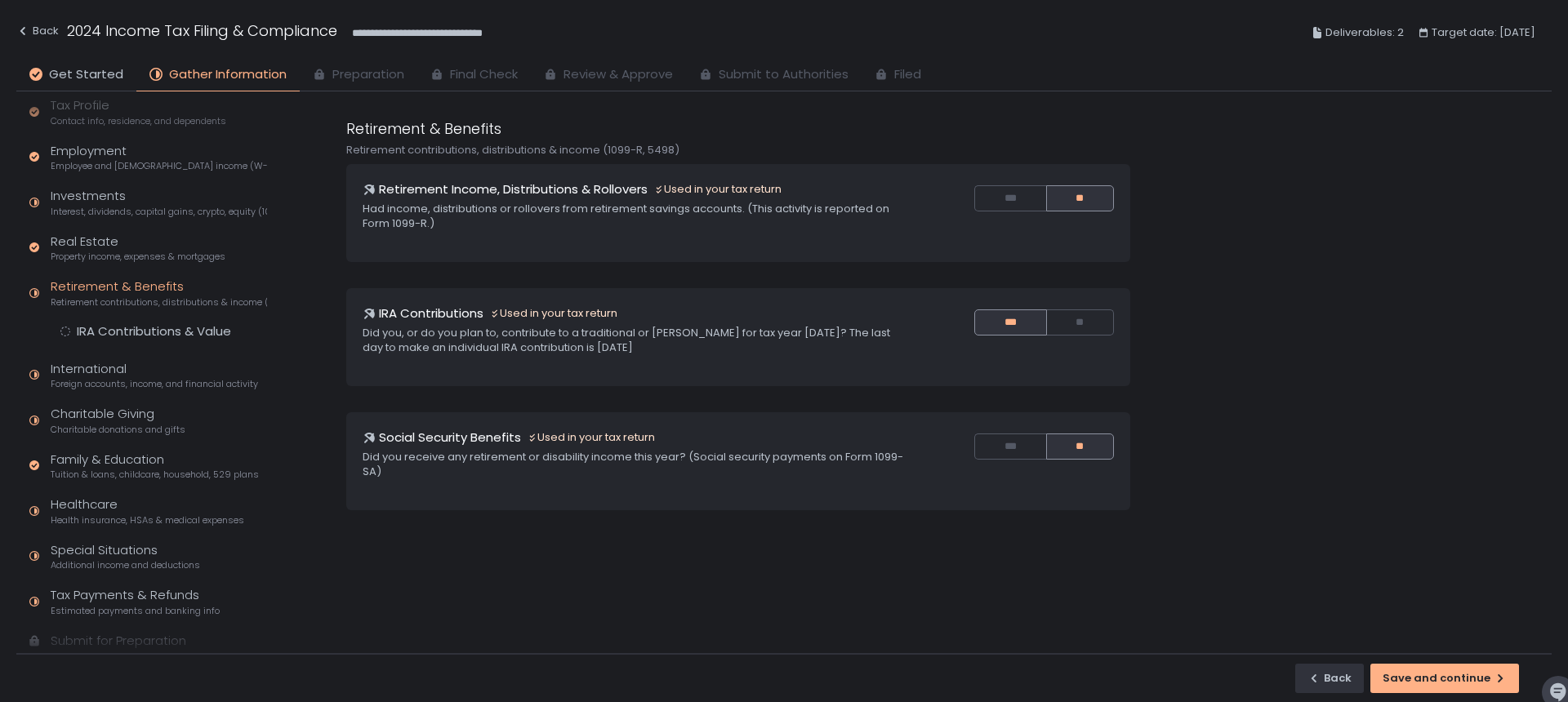 scroll, scrollTop: 0, scrollLeft: 0, axis: both 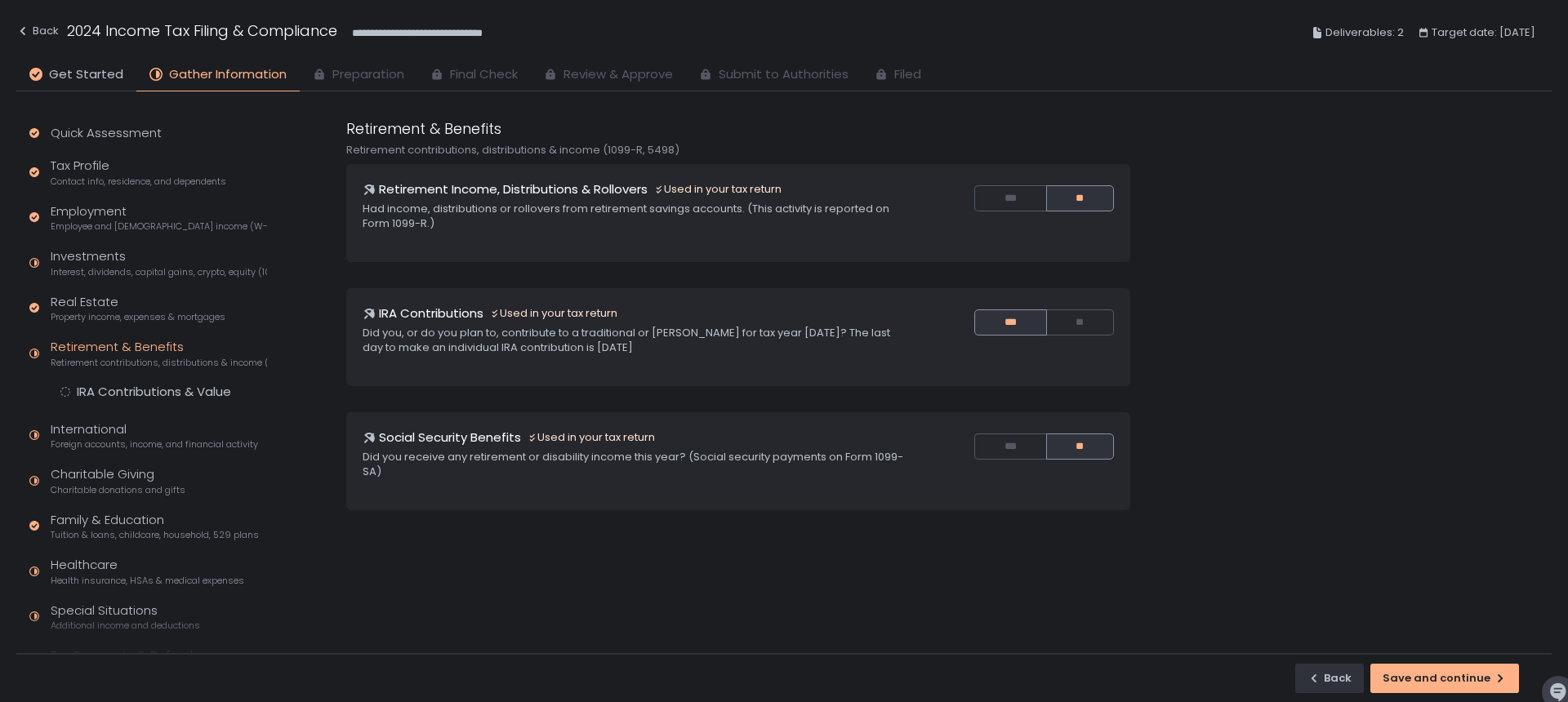 click on "Quick Assessment Tax Profile Contact info, residence, and dependents Employment Employee and [DEMOGRAPHIC_DATA] income (W-2s) Investments Interest, dividends, capital gains, crypto, equity (1099s, K-1s) Real Estate Property income, expenses & mortgages Retirement & Benefits Retirement contributions, distributions & income (1099-R, 5498) IRA Contributions & Value International Foreign accounts, income, and financial activity Charitable Giving Charitable donations and gifts Family & Education Tuition & loans, childcare, household, 529 plans Healthcare Health insurance, HSAs & medical expenses Special Situations Additional income and deductions Tax Payments & Refunds Estimated payments and banking info Submit for Preparation" 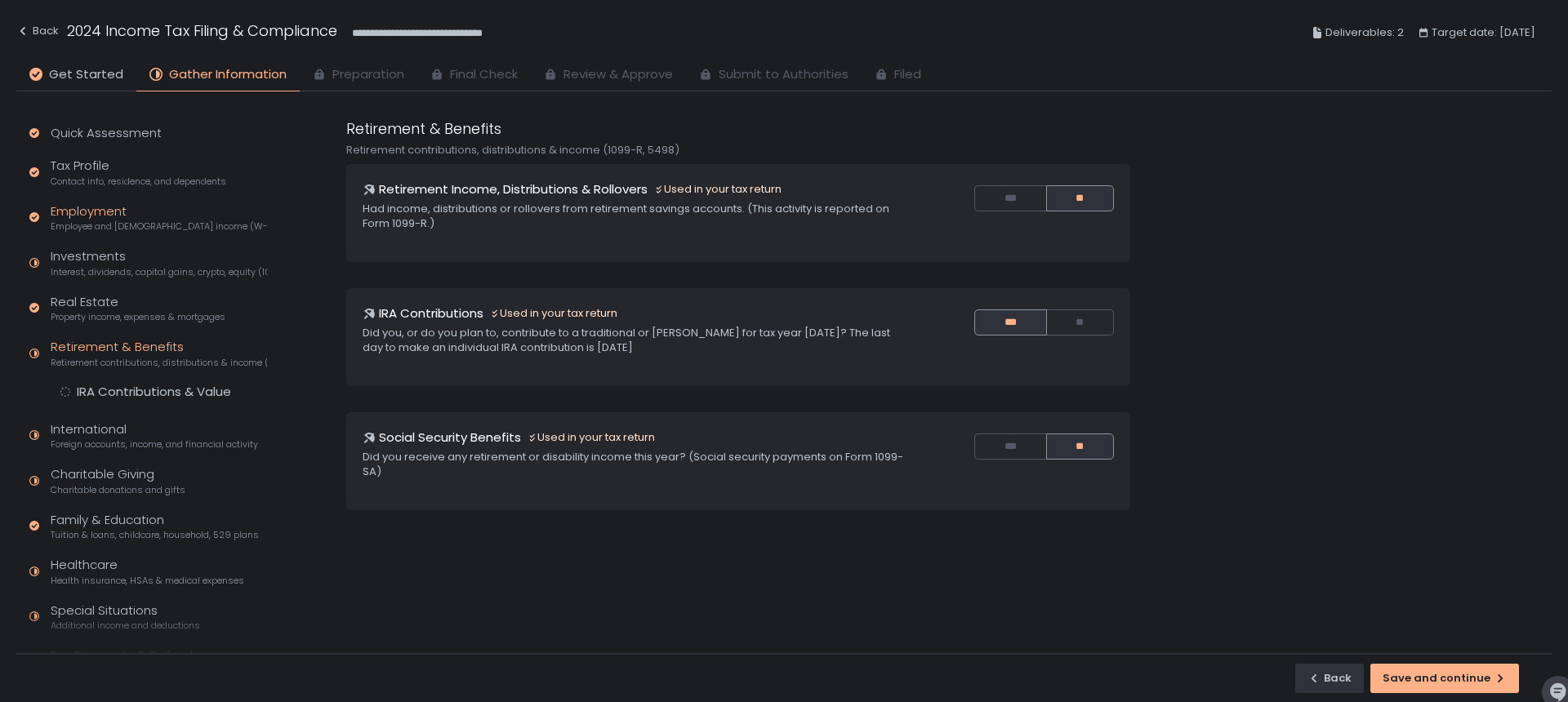 click on "Employment Employee and [DEMOGRAPHIC_DATA] income (W-2s)" 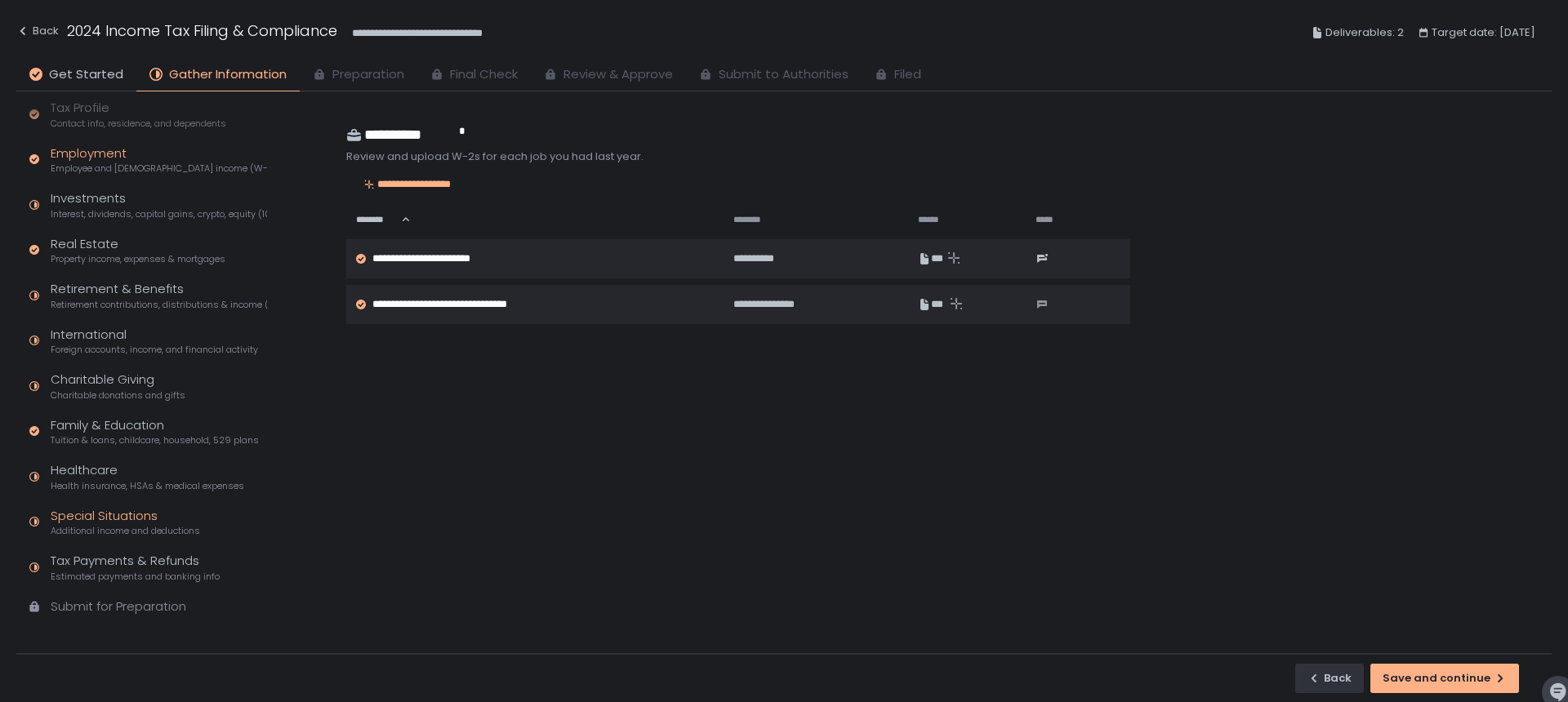 scroll, scrollTop: 68, scrollLeft: 0, axis: vertical 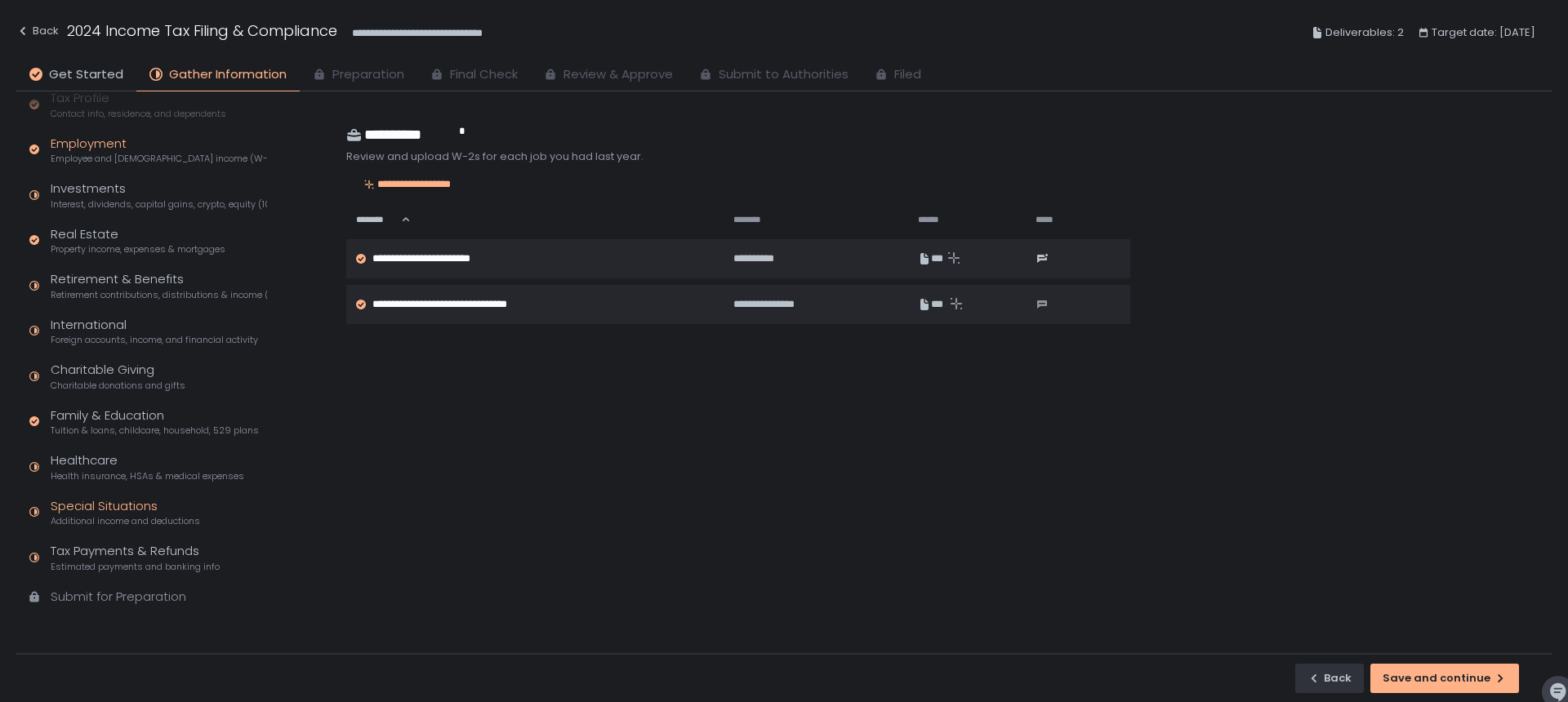 click on "Additional income and deductions" 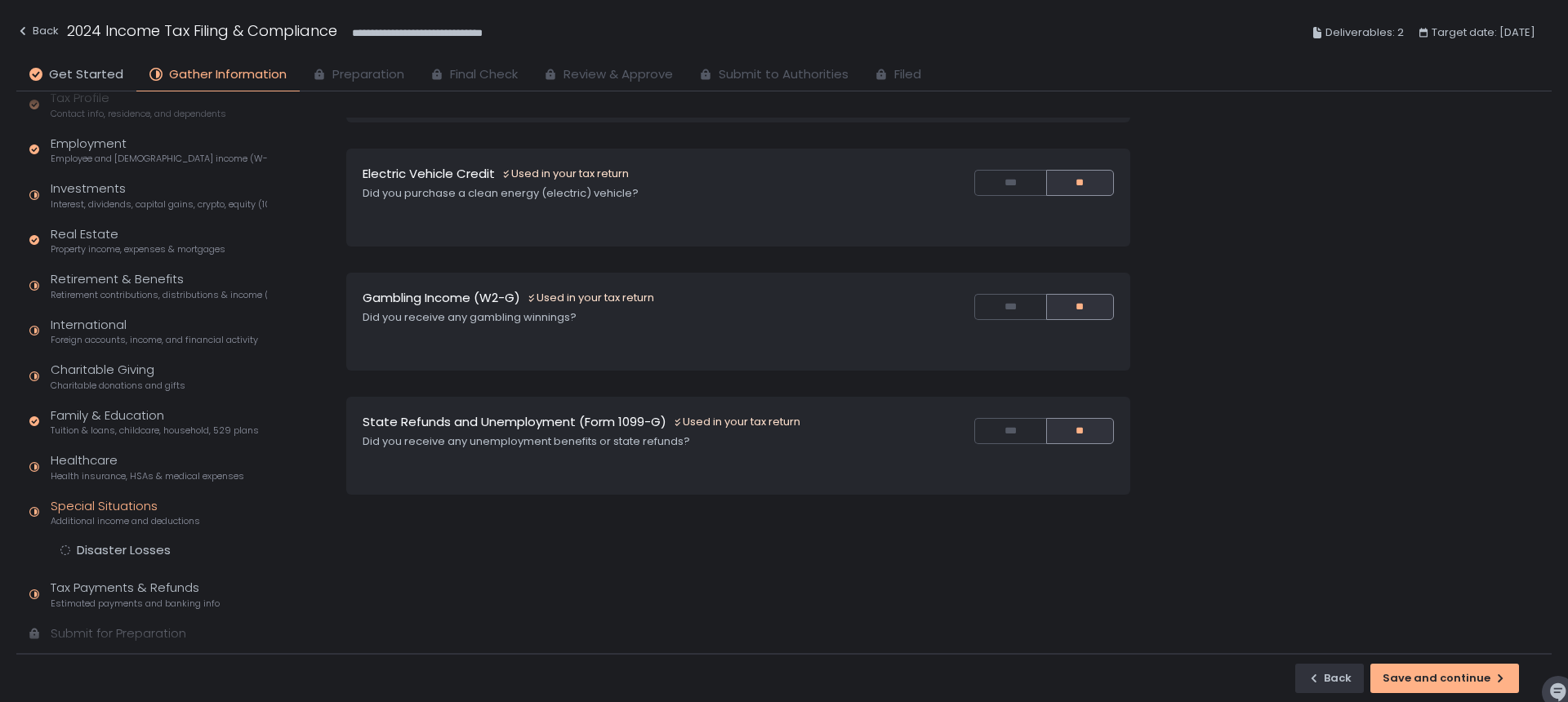 scroll, scrollTop: 268, scrollLeft: 0, axis: vertical 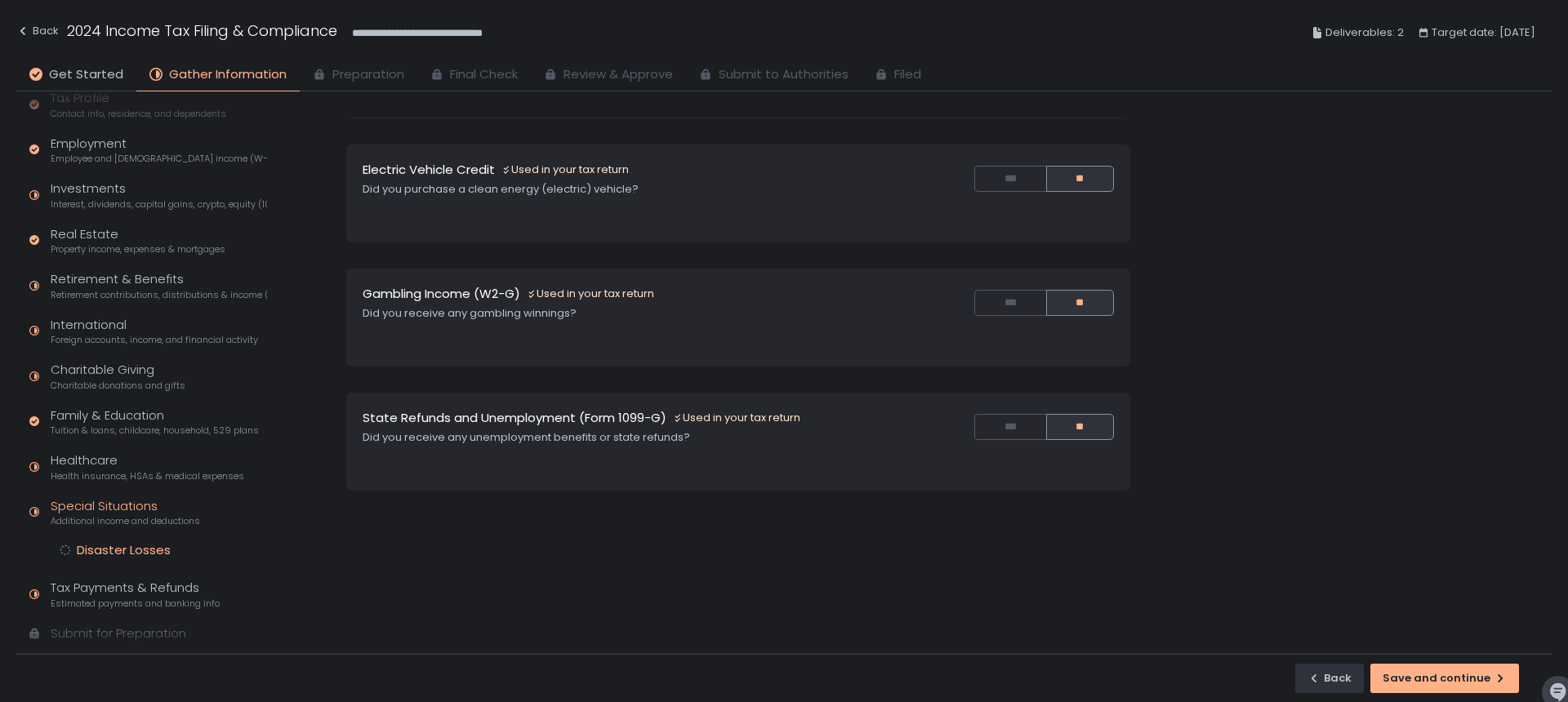 click on "Disaster Losses" at bounding box center (163, 550) 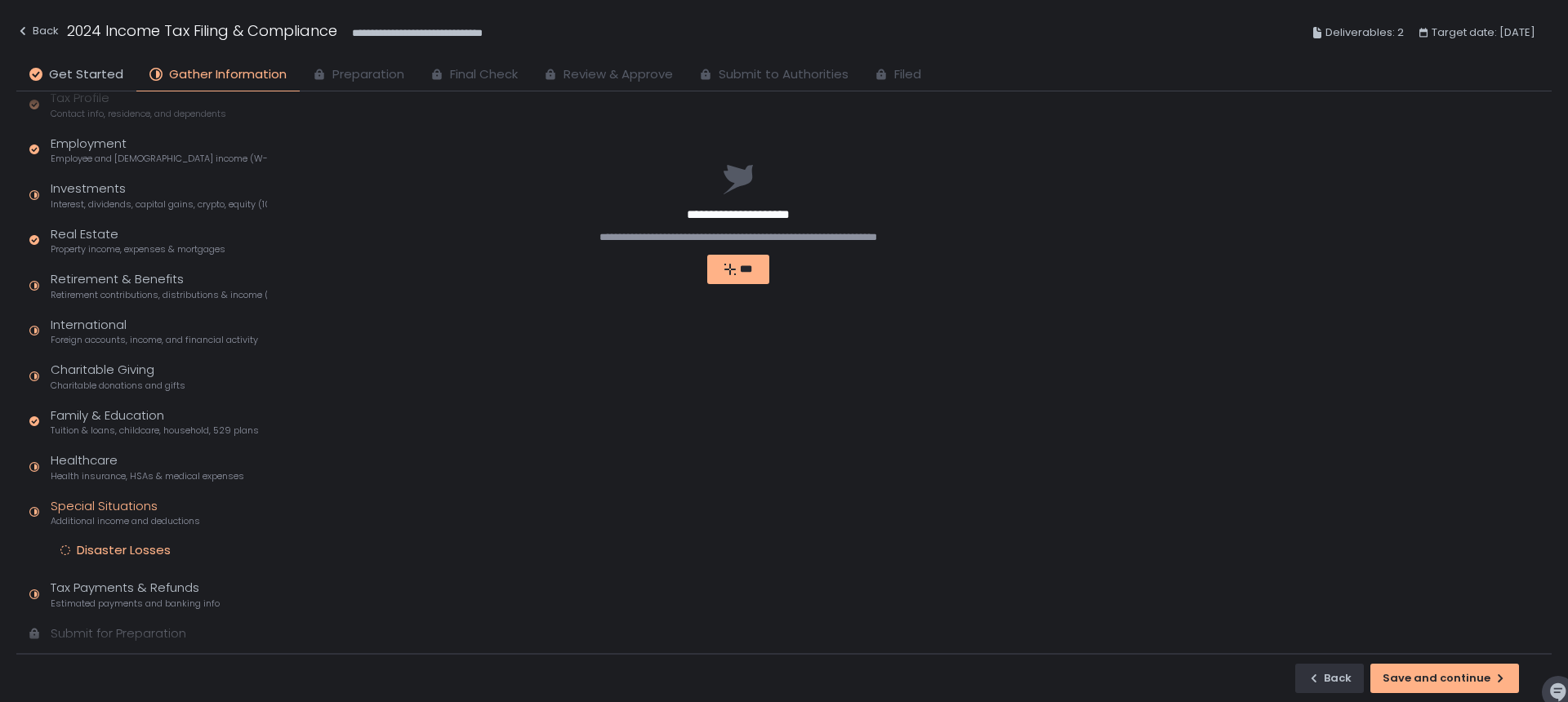 scroll, scrollTop: 0, scrollLeft: 0, axis: both 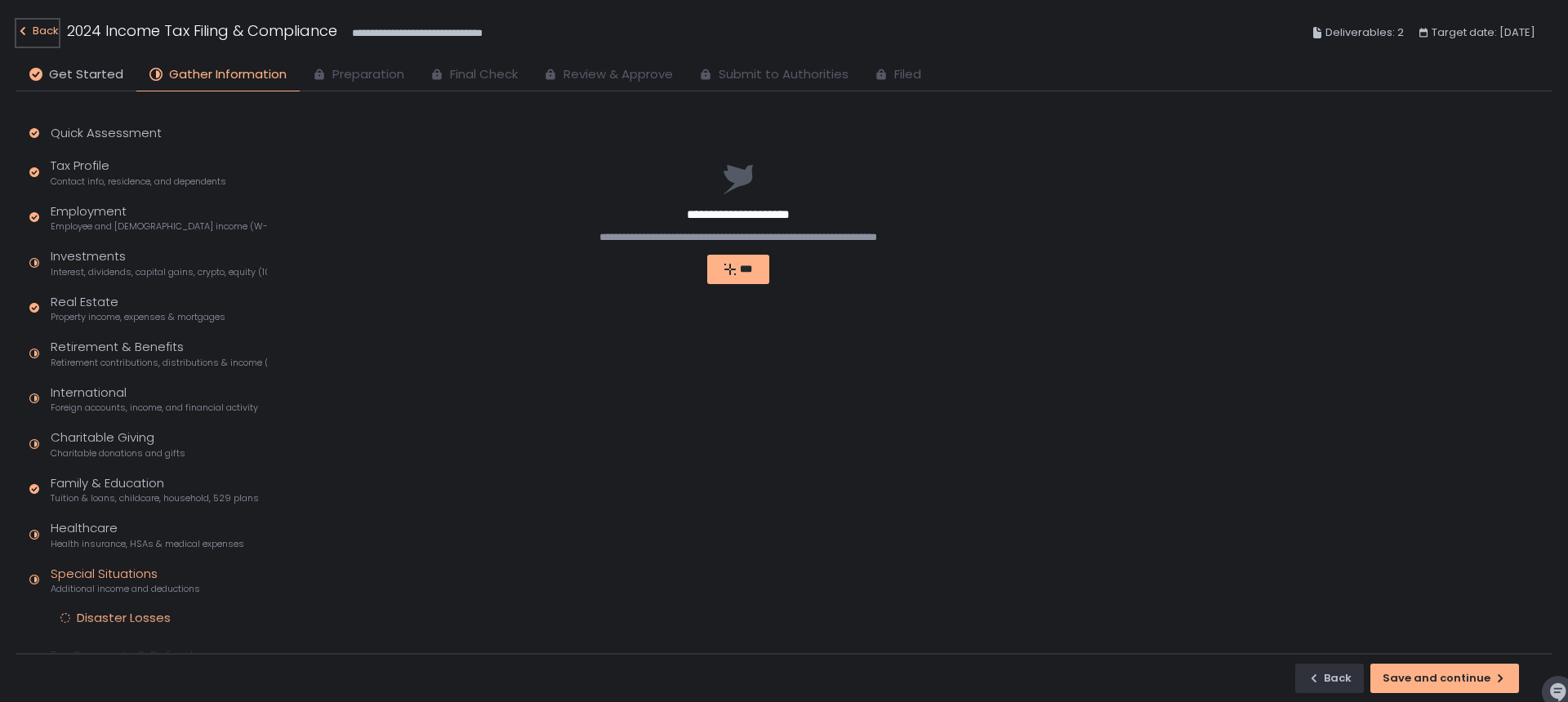 click on "Back" 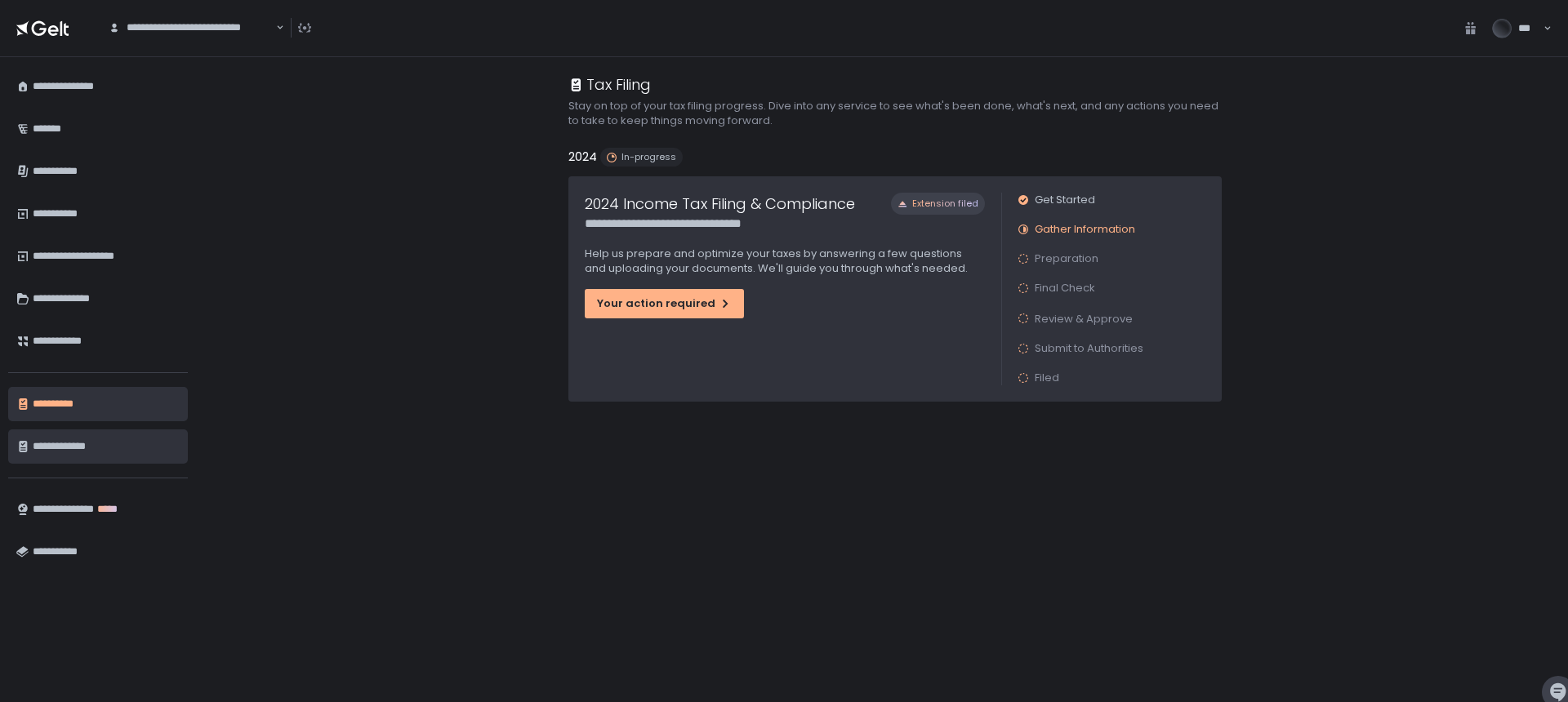 click on "**********" at bounding box center (106, 447) 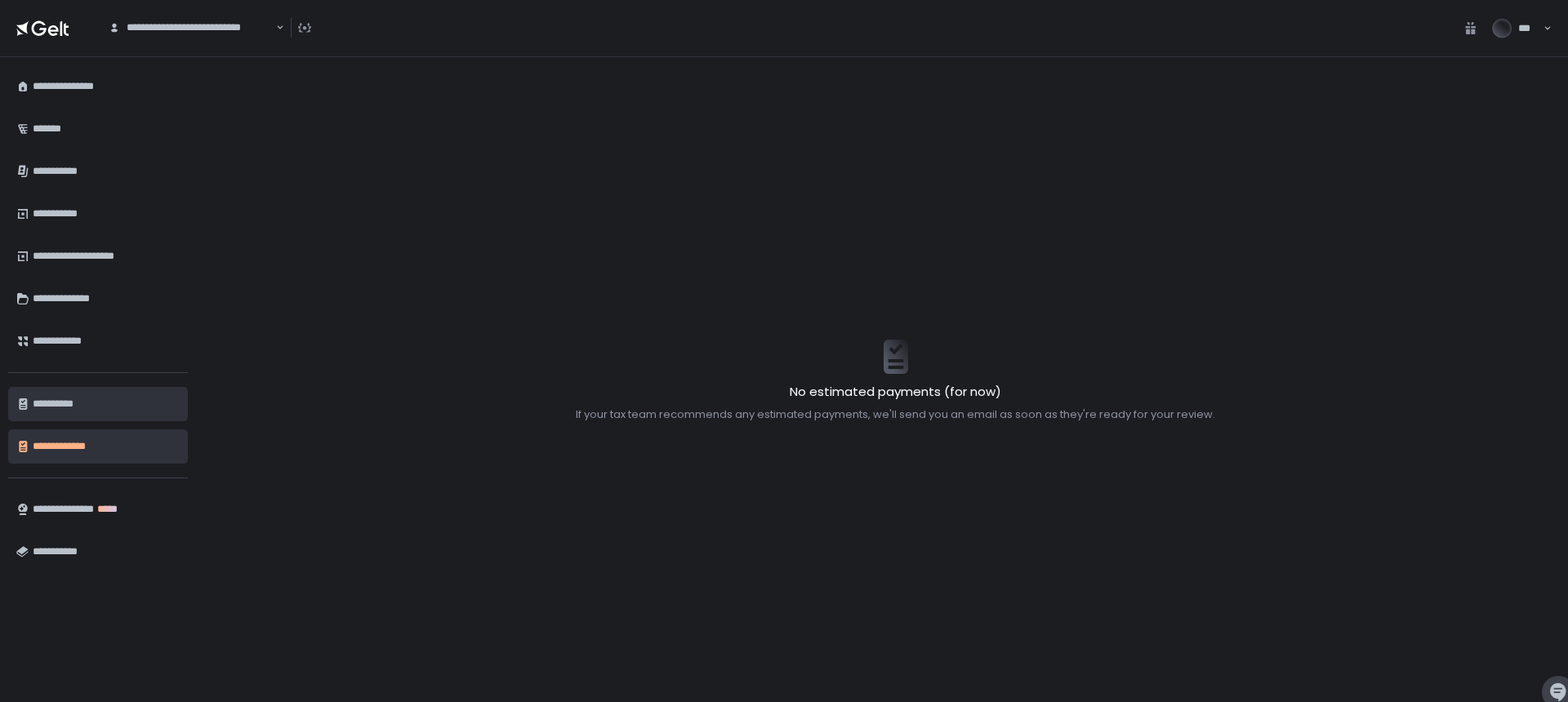 click on "**********" at bounding box center [106, 404] 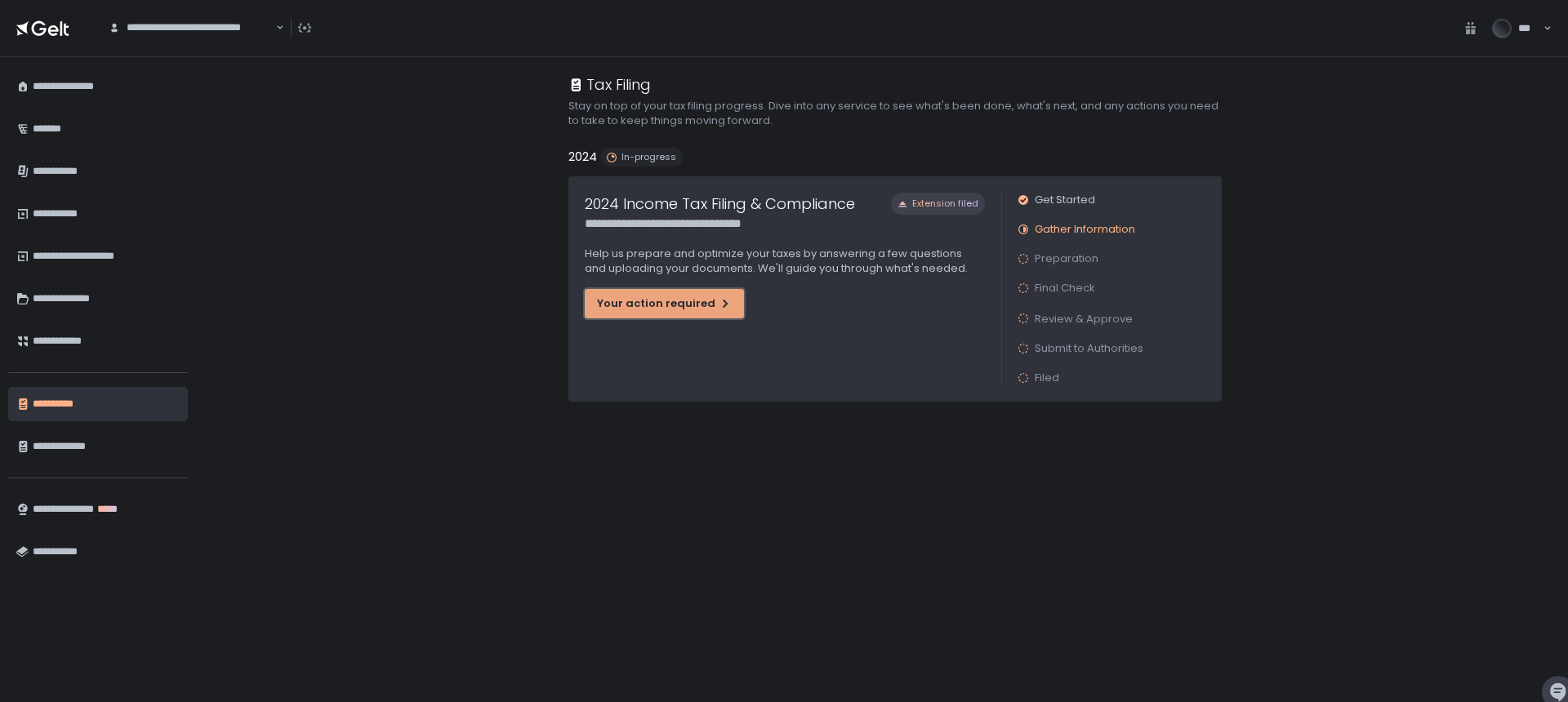 click on "Your action required" 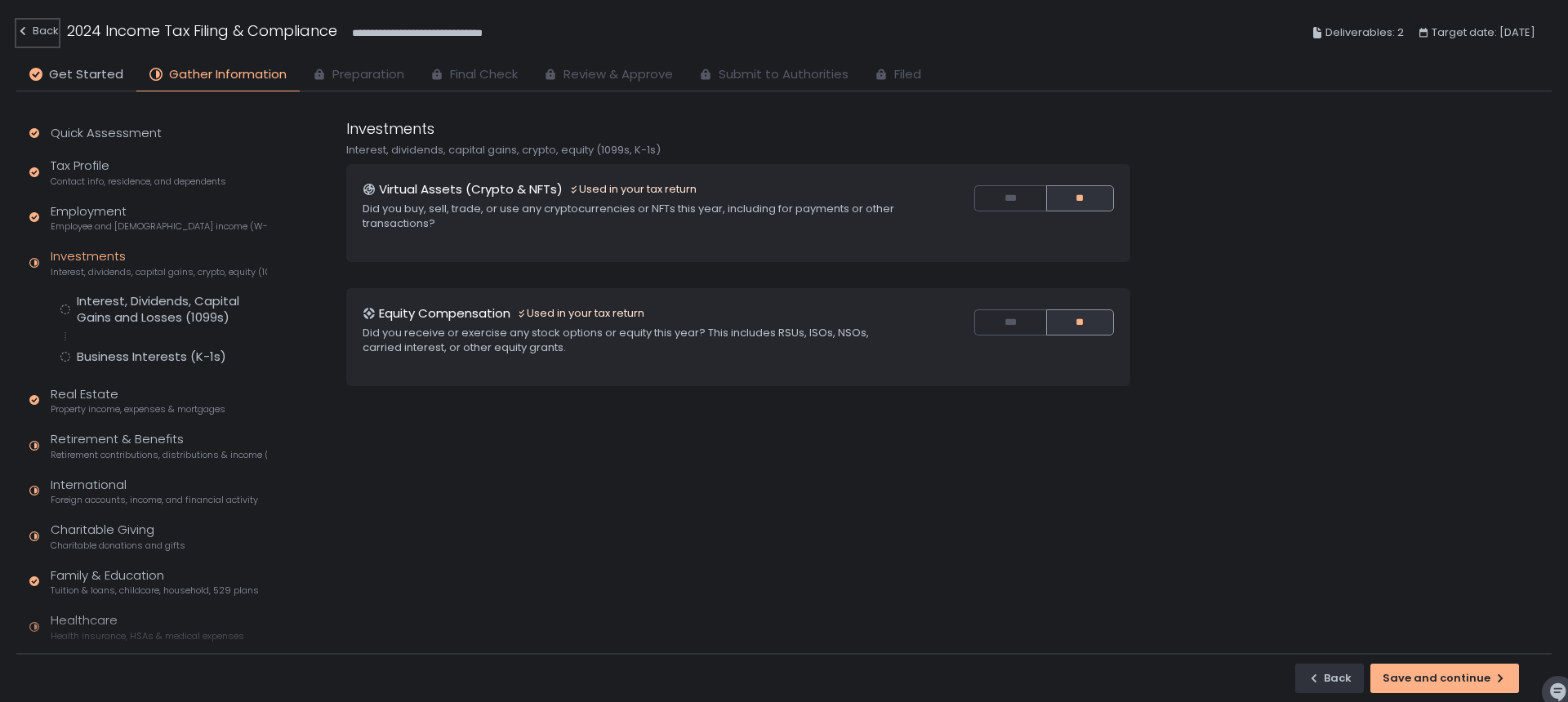 click on "Back" 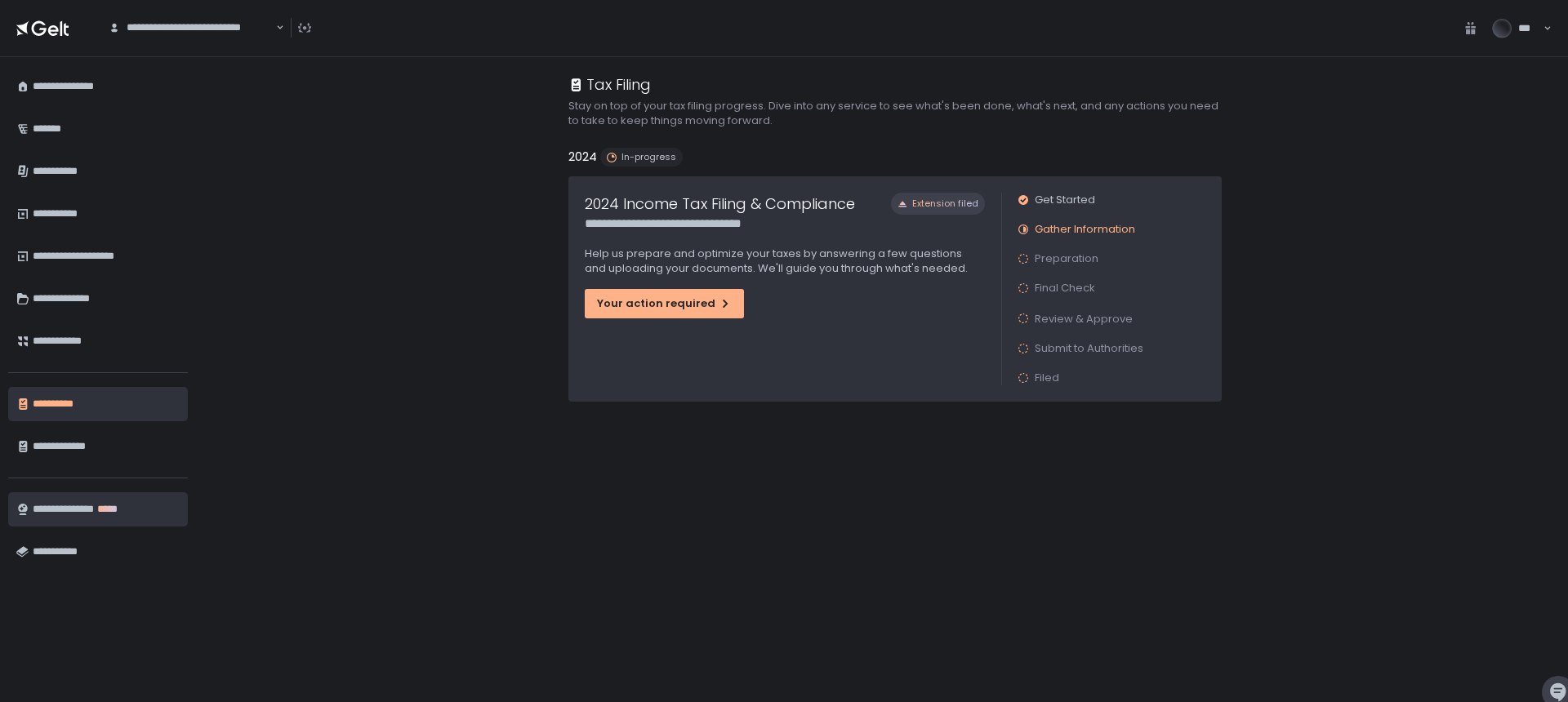 click on "**********" at bounding box center [106, 509] 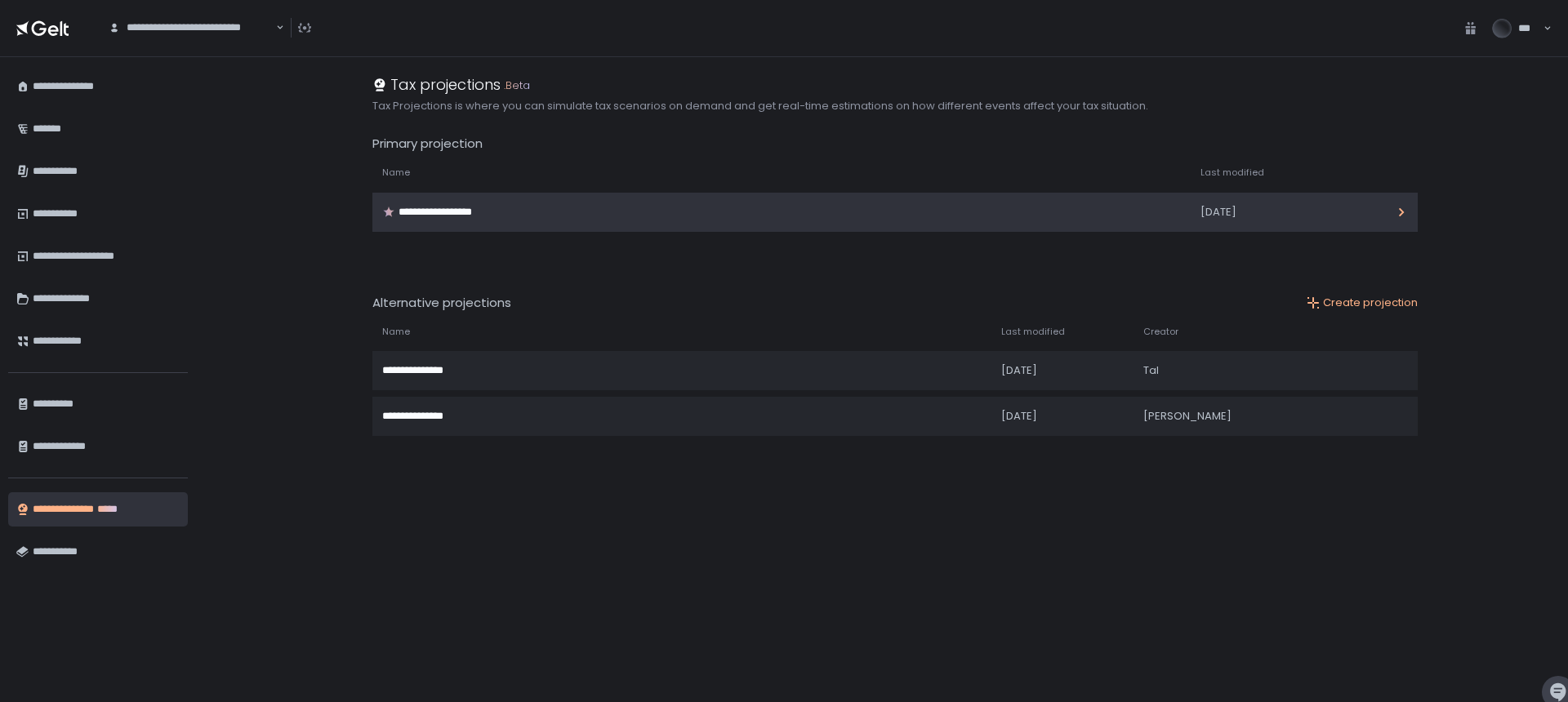 click on "**********" 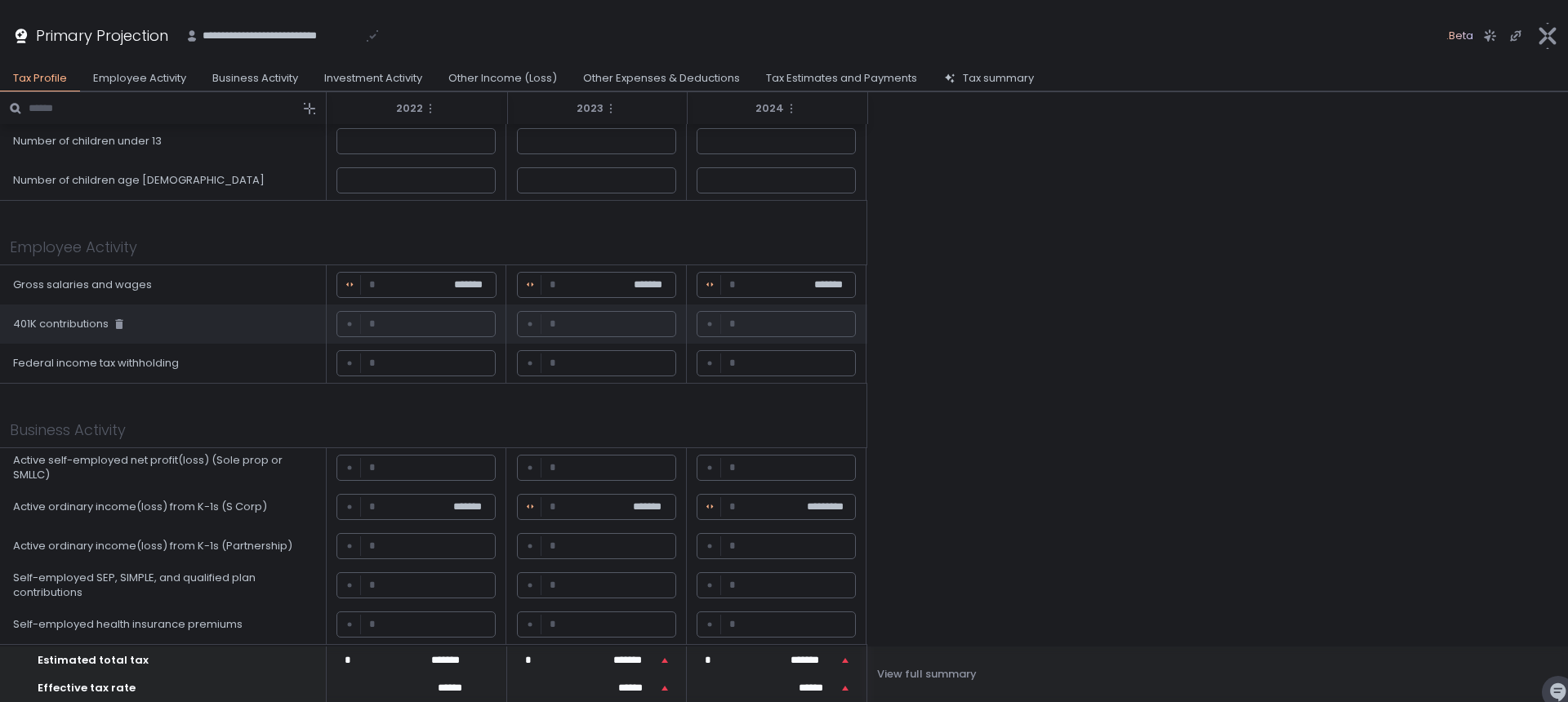 scroll, scrollTop: 80, scrollLeft: 0, axis: vertical 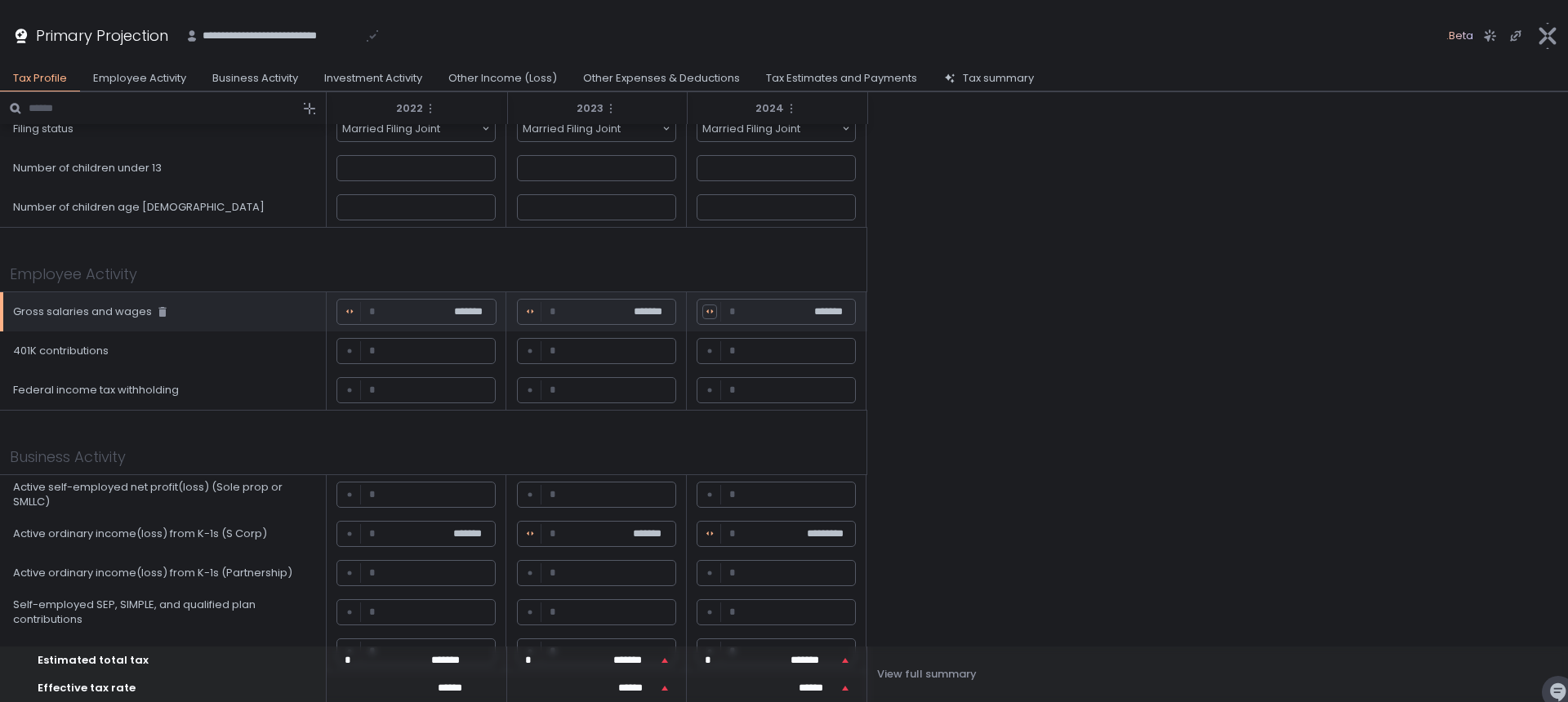 click 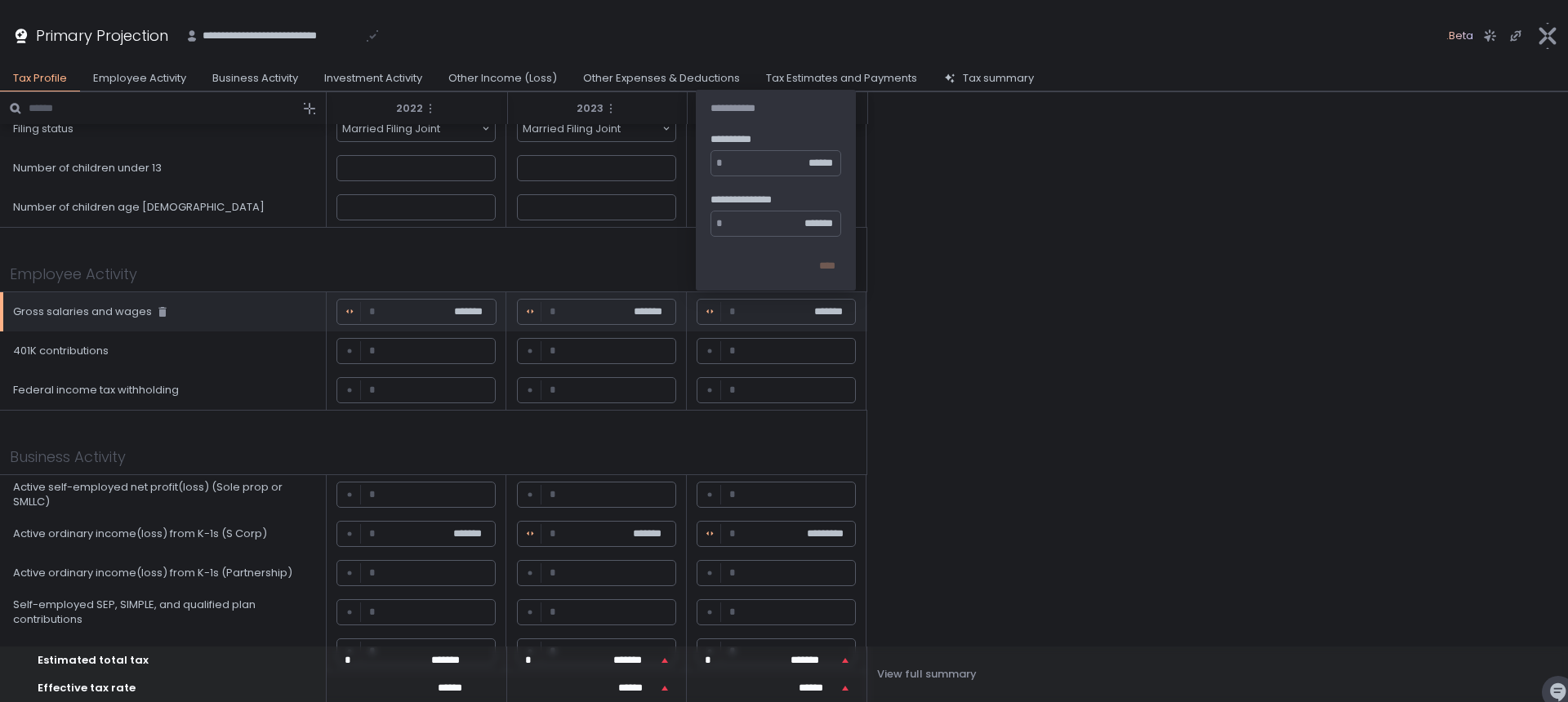 type on "*******" 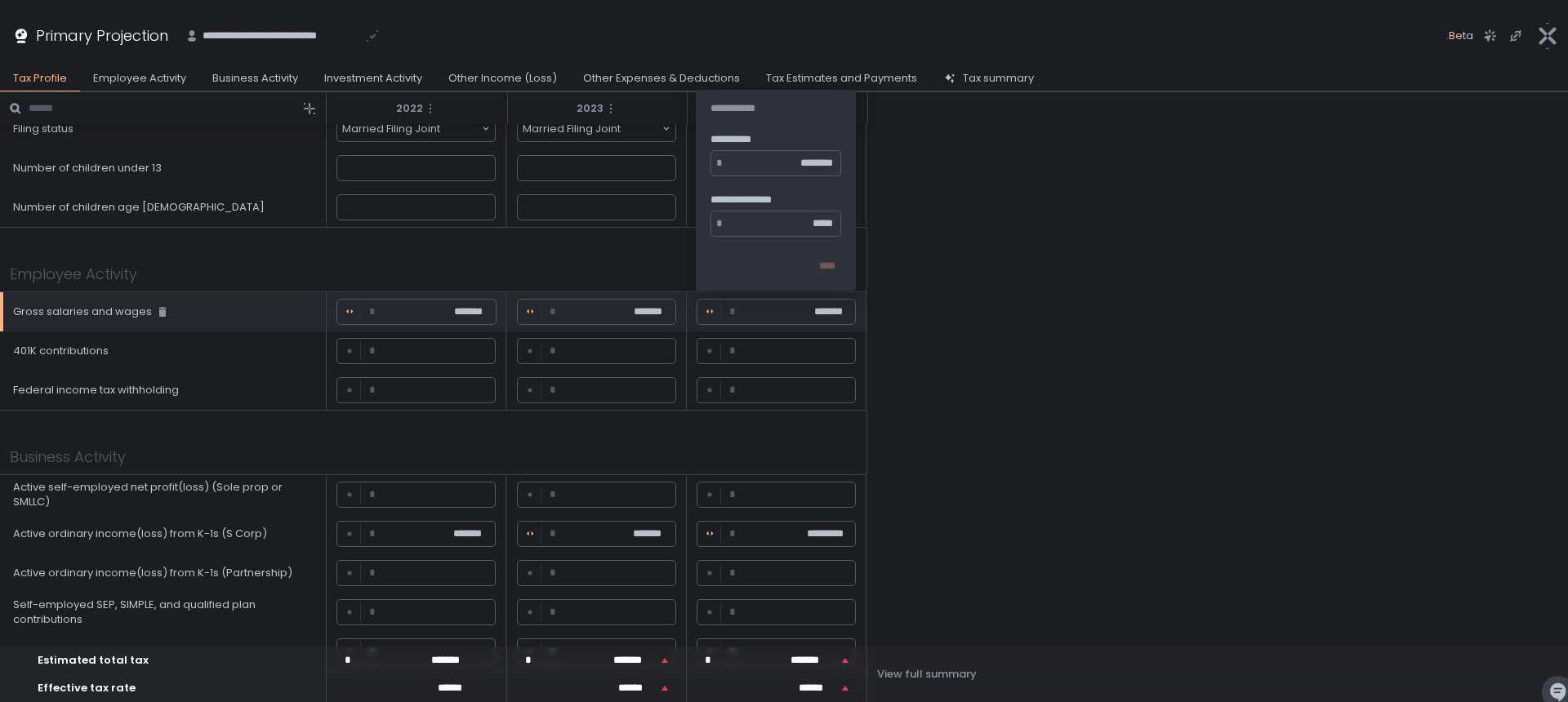 click on "*****" at bounding box center (779, 224) 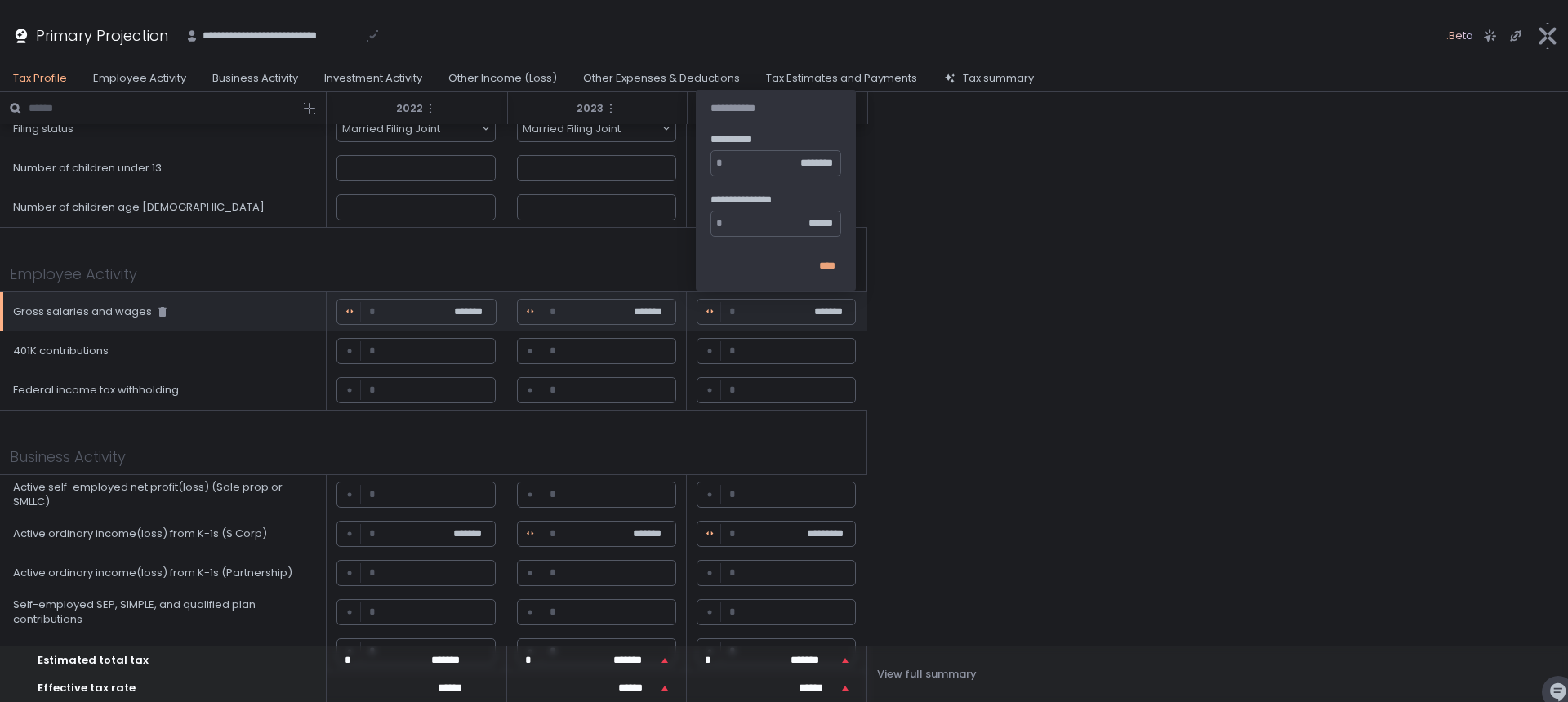 type on "*******" 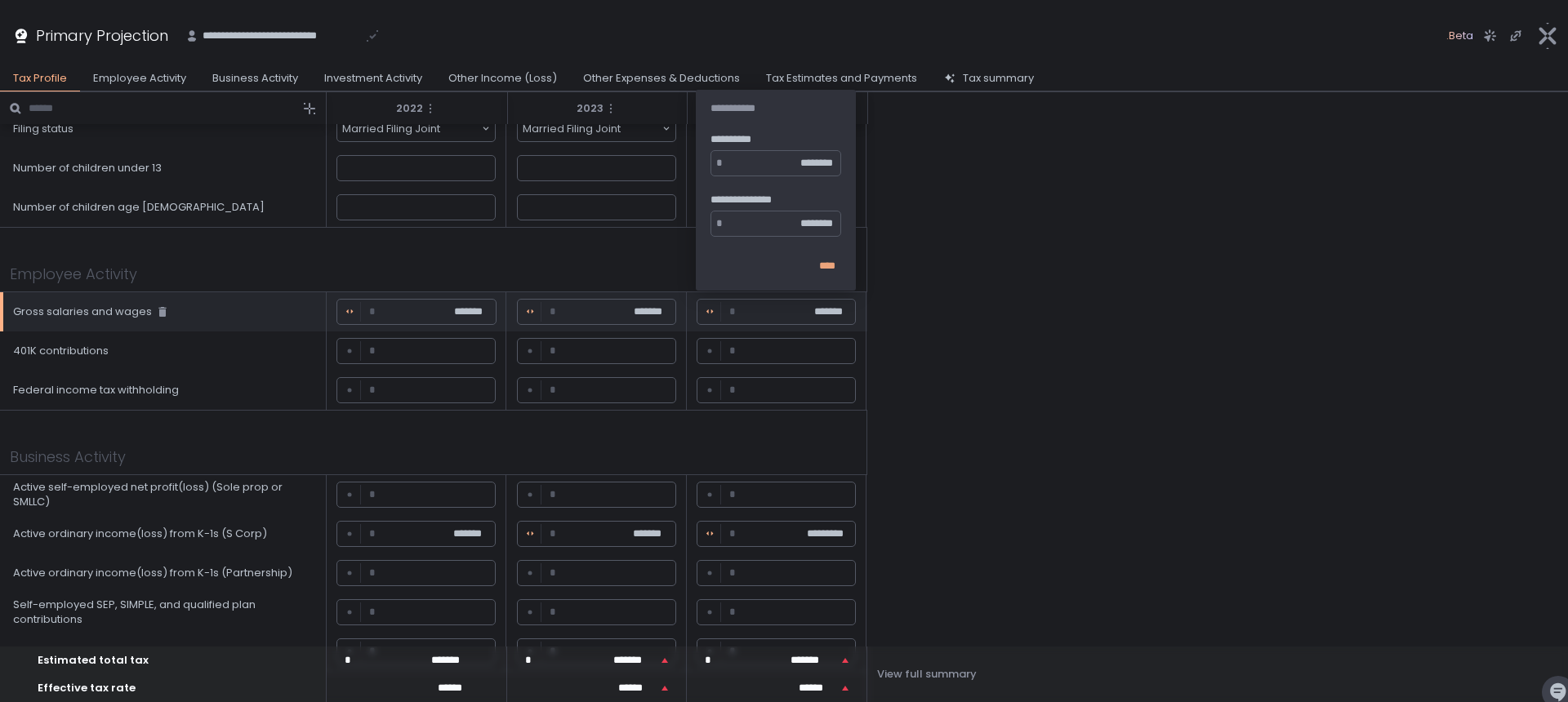 click on "****" at bounding box center (827, 266) 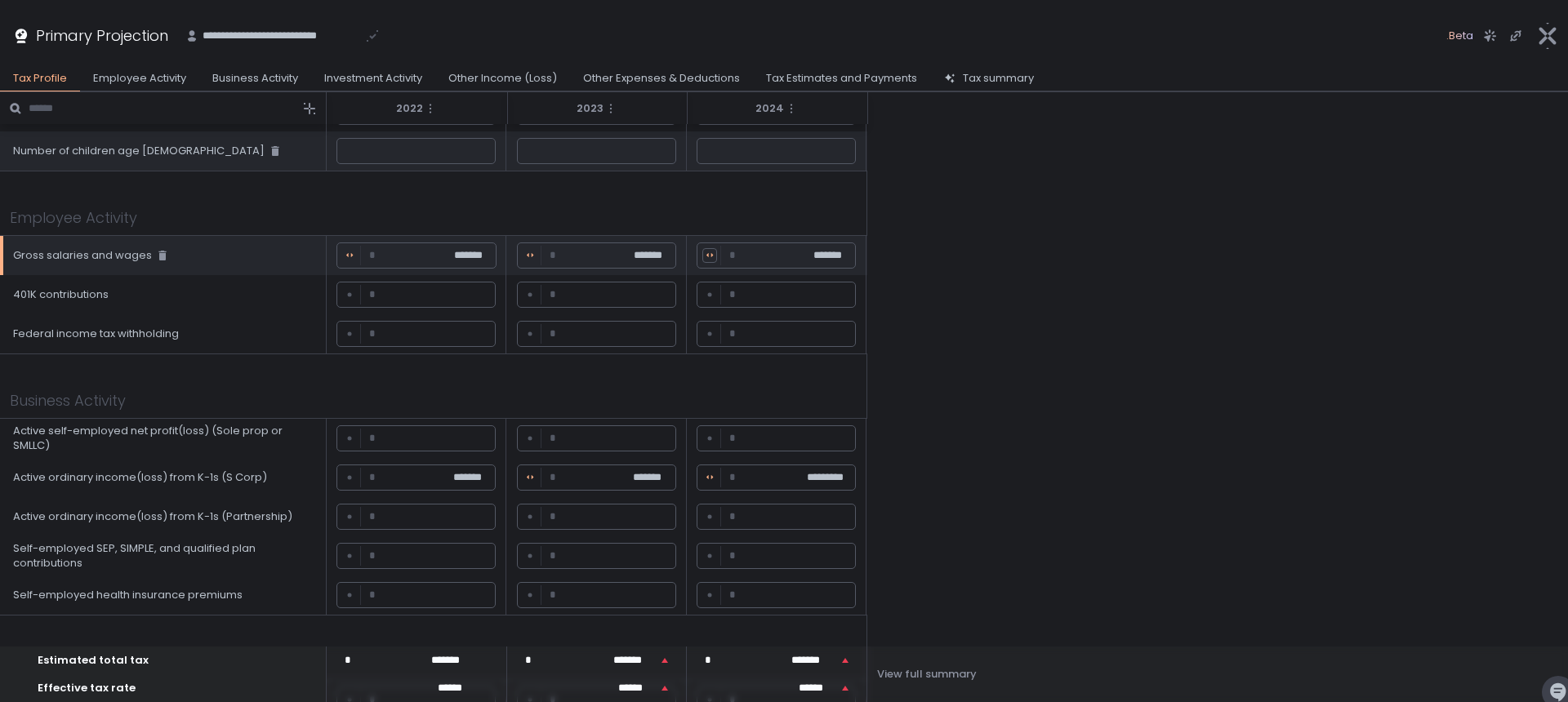 scroll, scrollTop: 93, scrollLeft: 0, axis: vertical 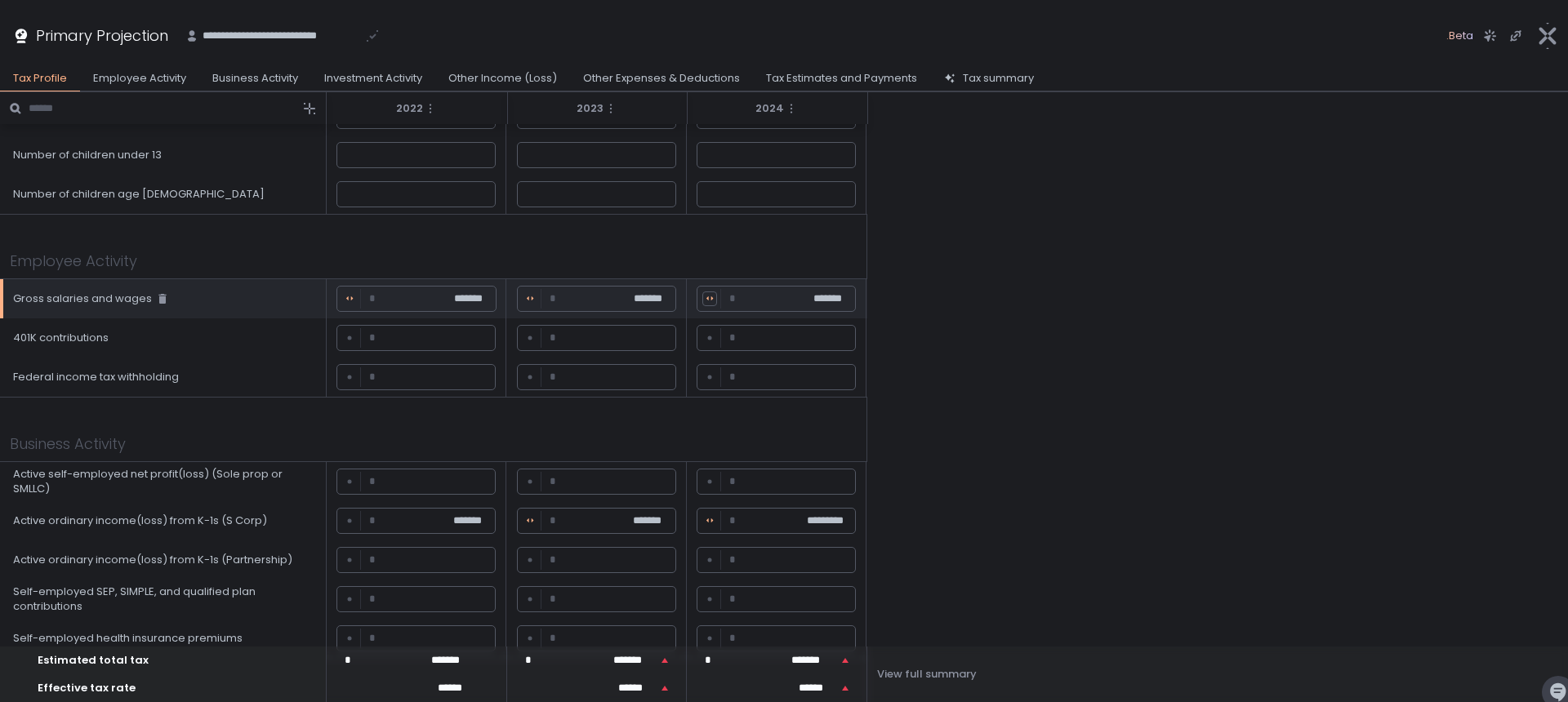 click 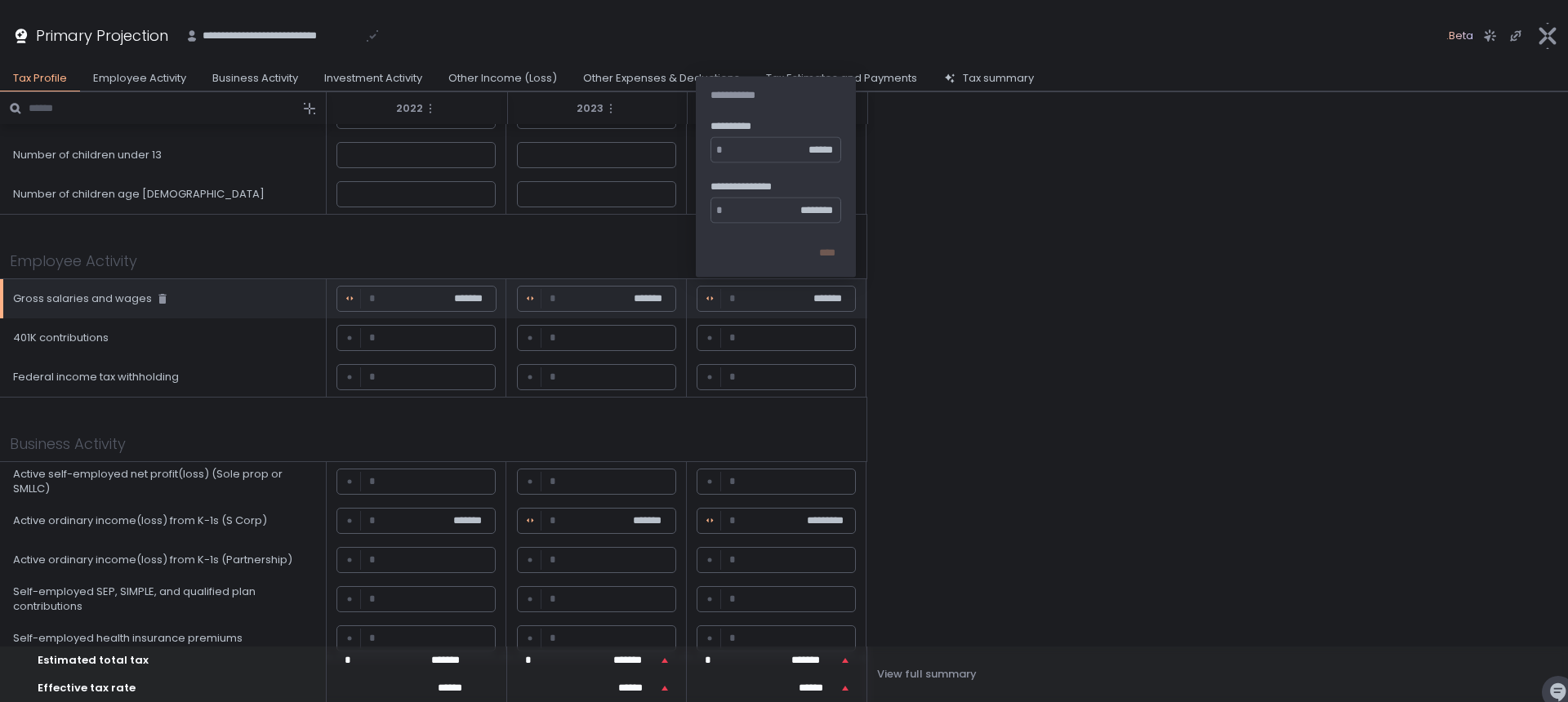 type on "*******" 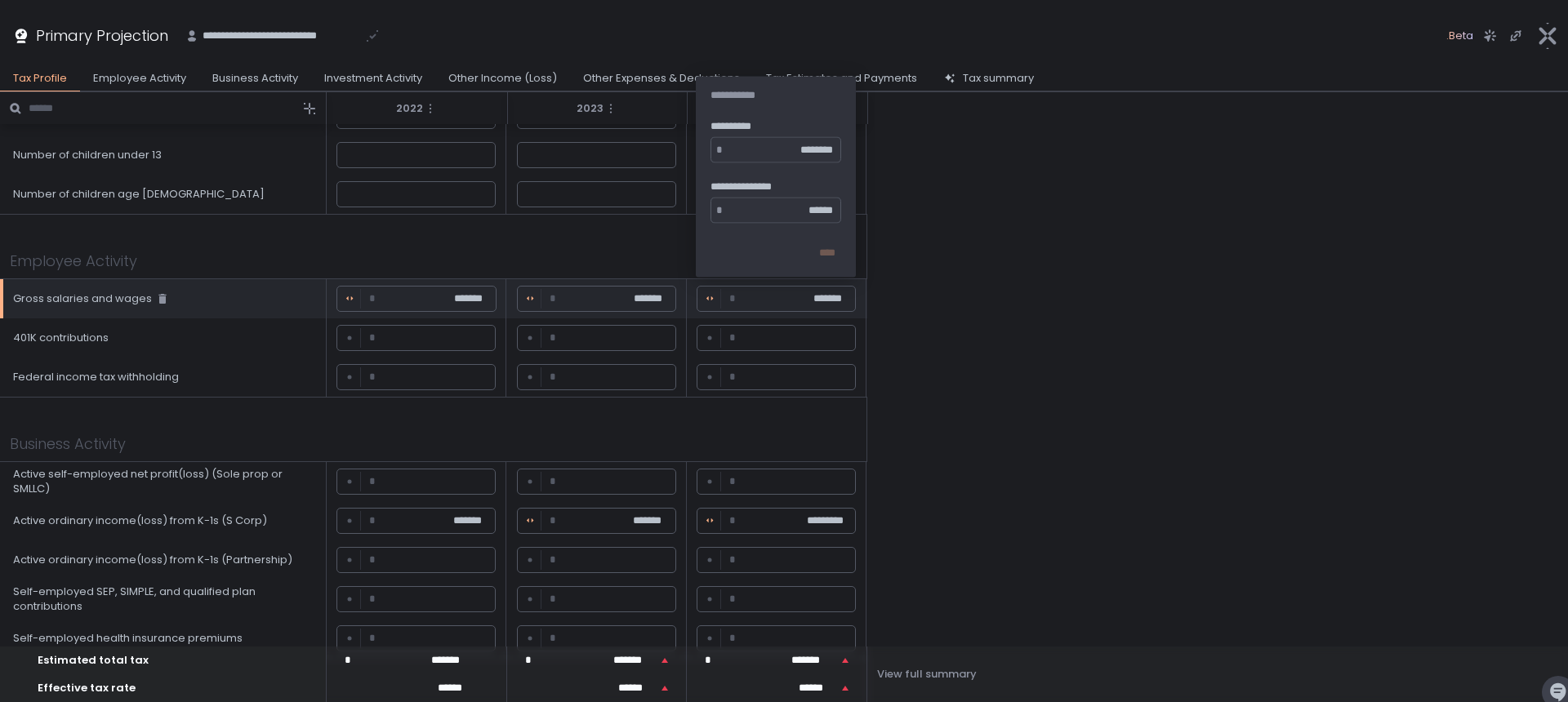 drag, startPoint x: 780, startPoint y: 209, endPoint x: 799, endPoint y: 206, distance: 19.235384 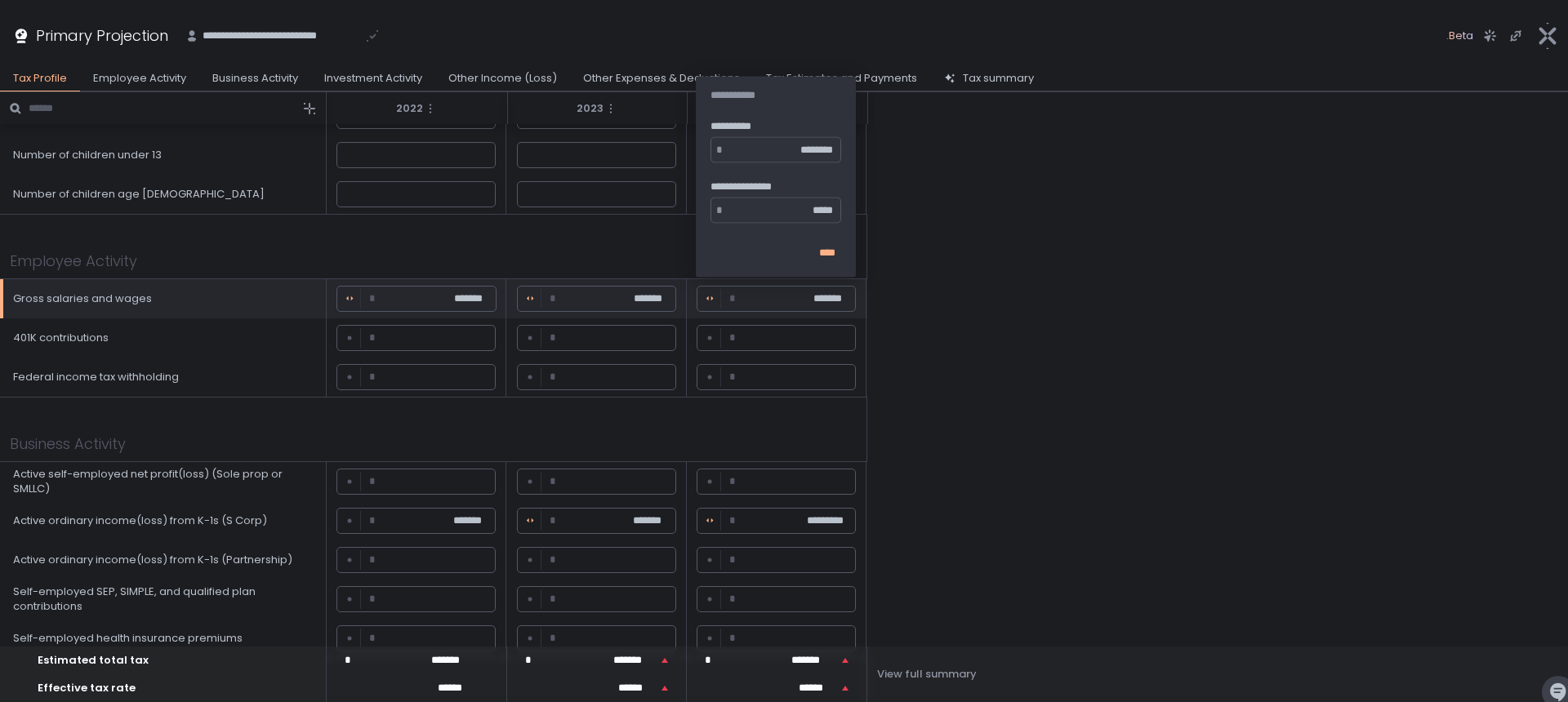 type on "******" 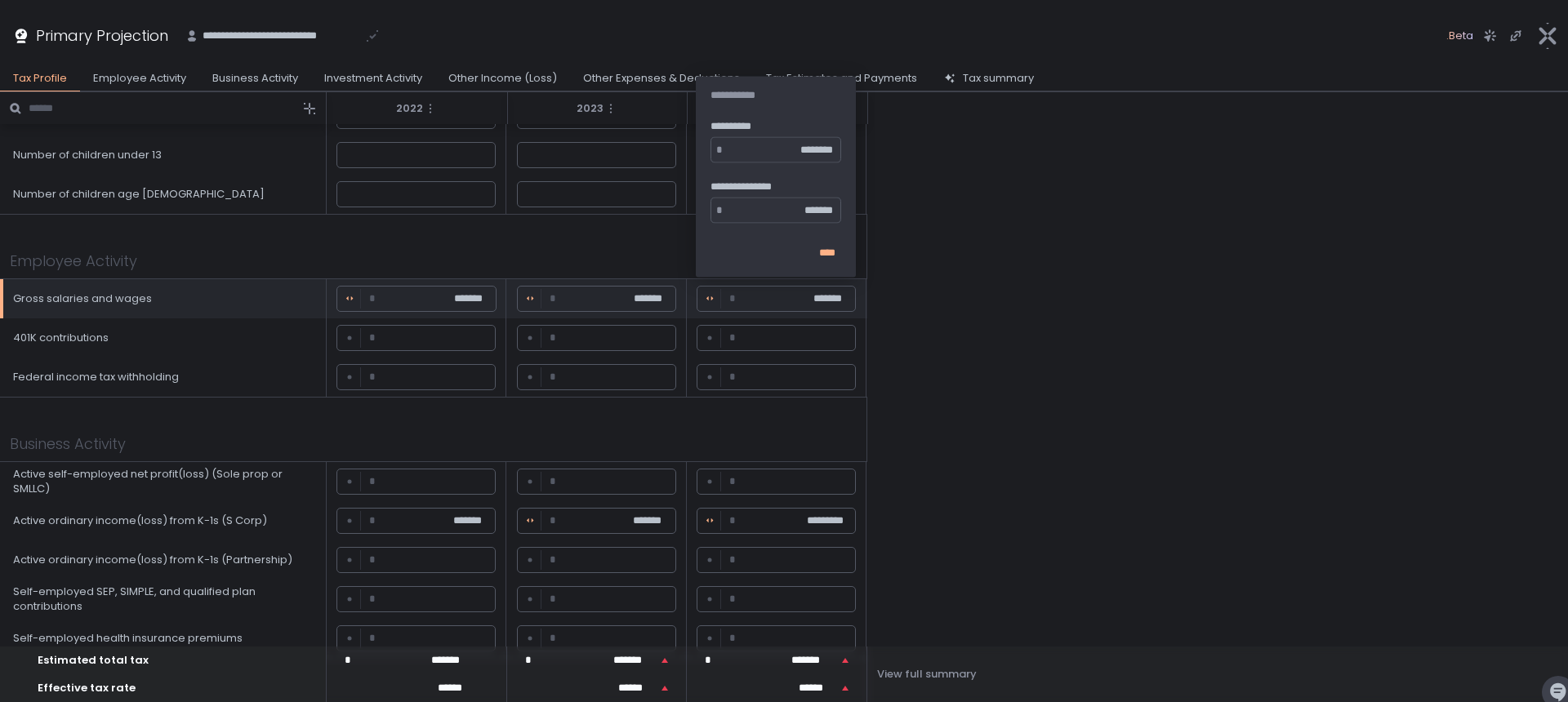 click on "****" at bounding box center [827, 253] 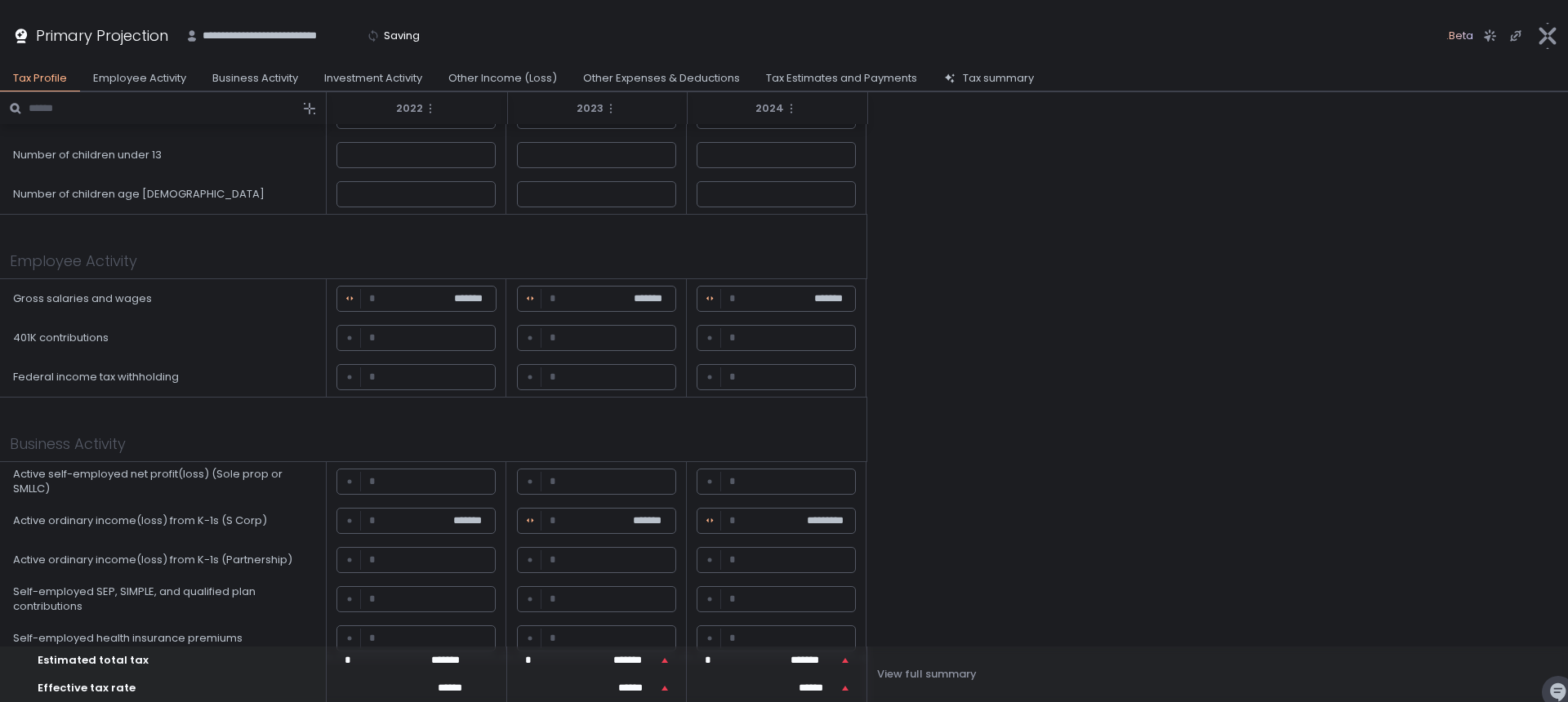 click on "Tax Projections   2022 2023 2024 Tax Profile Filing status  Married Filing Joint  Married Filing Joint  Married Filing Joint  Number of children under 13        Number of children age [DEMOGRAPHIC_DATA]        Employee Activity Gross salaries and wages  * ******* * ******* * ******* 401K contributions  * * * Federal income tax withholding  * * * Business Activity Active self-employed net profit(loss) (Sole prop or SMLLC)  * * * Active ordinary income(loss) from K-1s (S Corp)  * ******* * ******* * ********* Active ordinary income(loss) from K-1s (Partnership)  * * * Self-employed SEP, SIMPLE, and qualified plan contributions  * * * Self-employed health insurance premiums  * * * Investment Activity Taxable interest income  * * * Ordinary dividends (not including qualified)  * * * Qualified dividends  * * * Short-term net capital gain(loss)  * * * Short-term net capital gain(loss) (AMT)  * * * Long-term net capital gain(loss)  * * * Long-term net capital gain(loss) (AMT)  * * * * * ********* * ********* Other income" at bounding box center (784, 984) 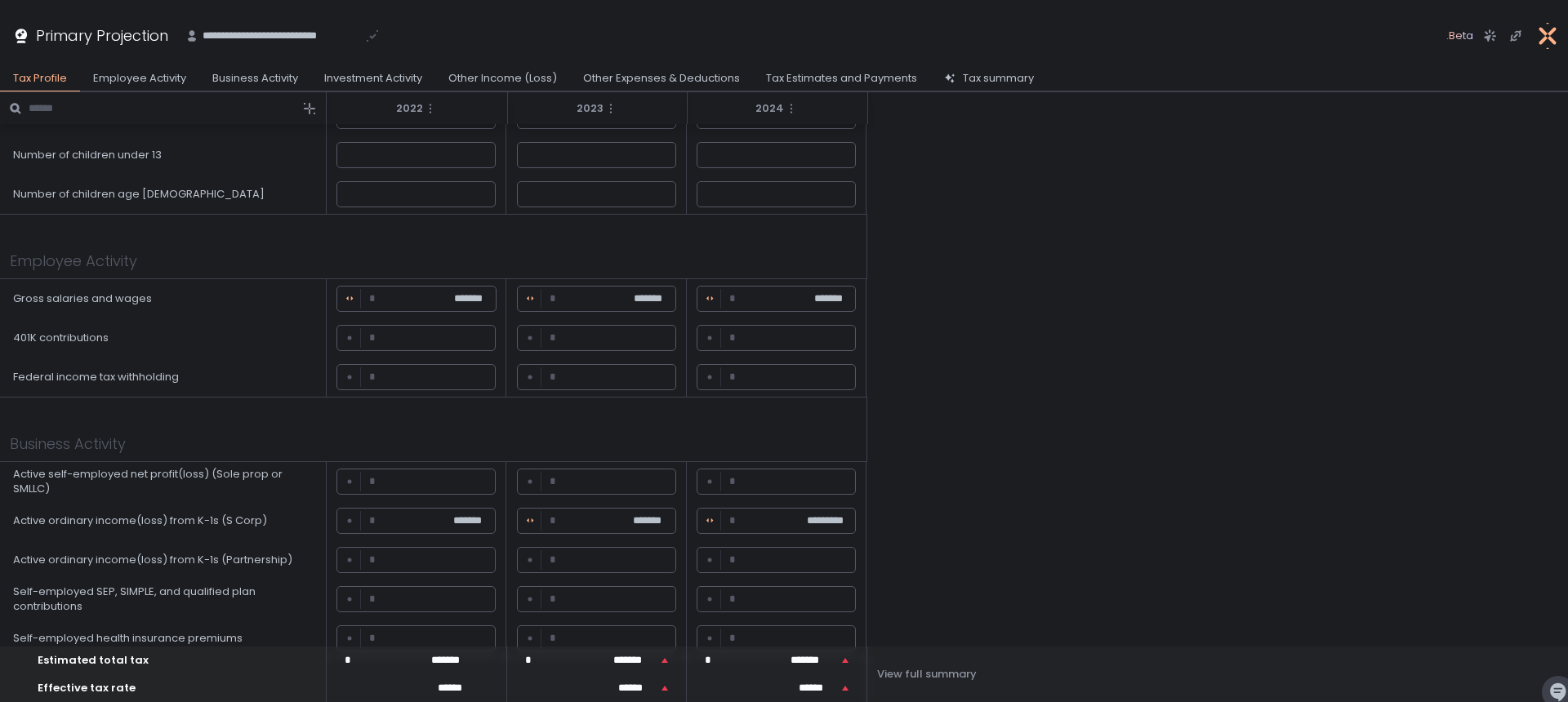 click 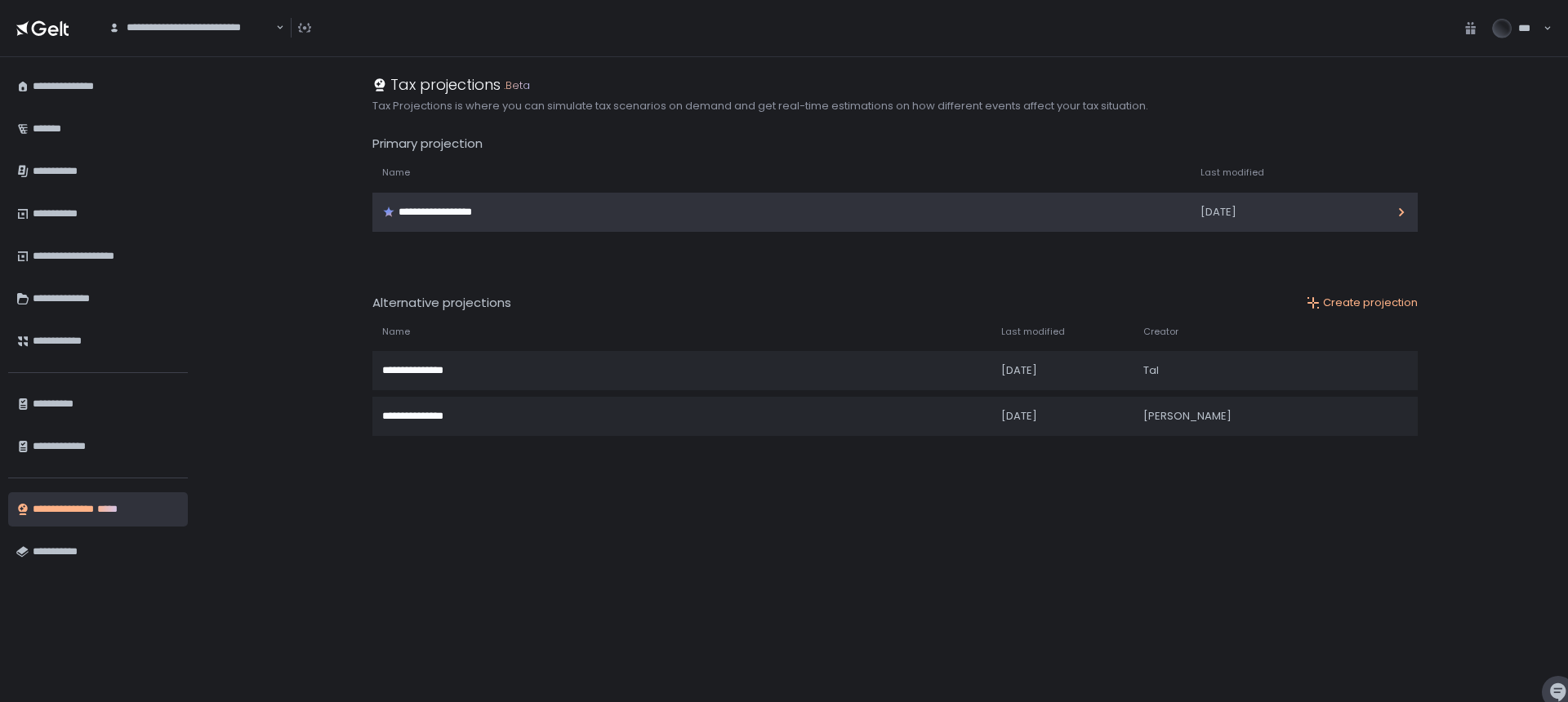 click on "**********" 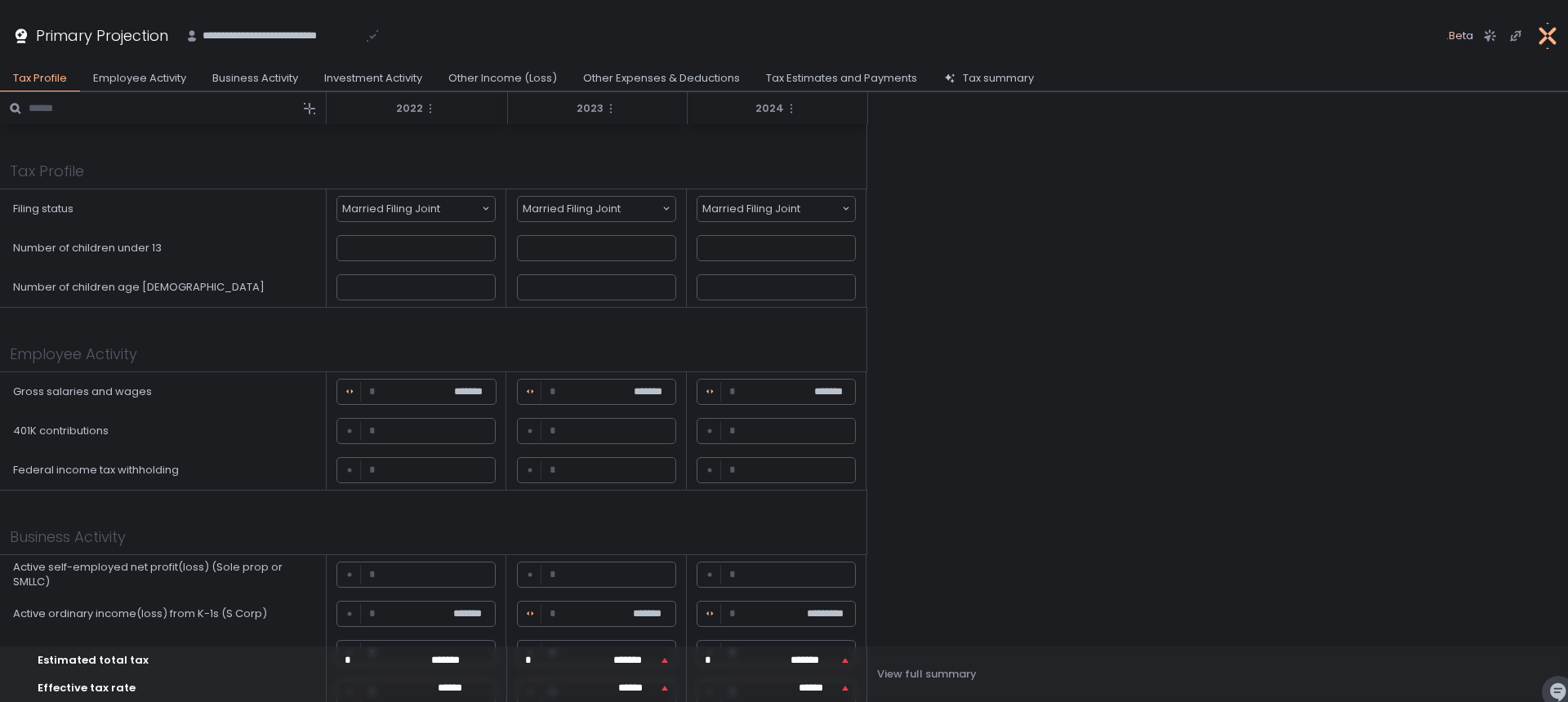 click 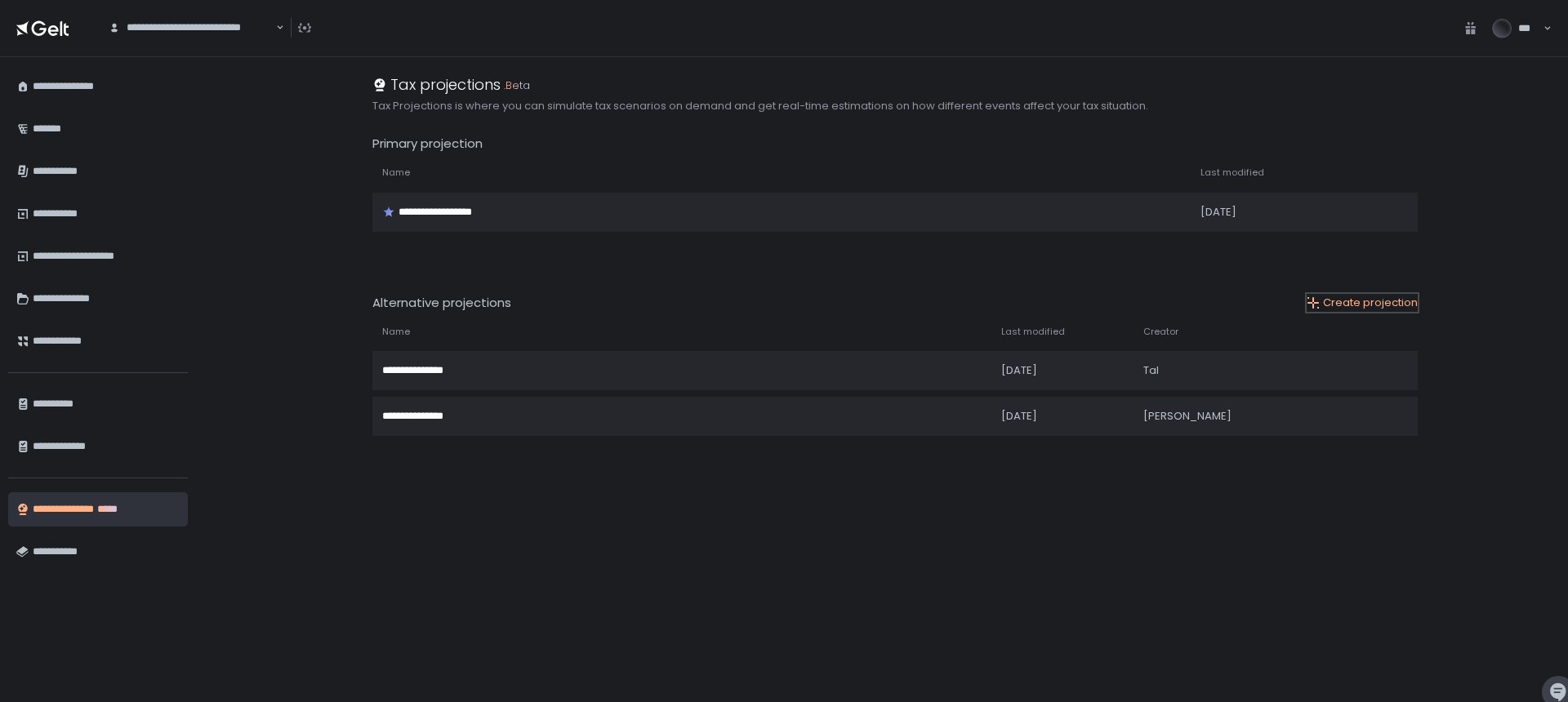 click on "Create projection" 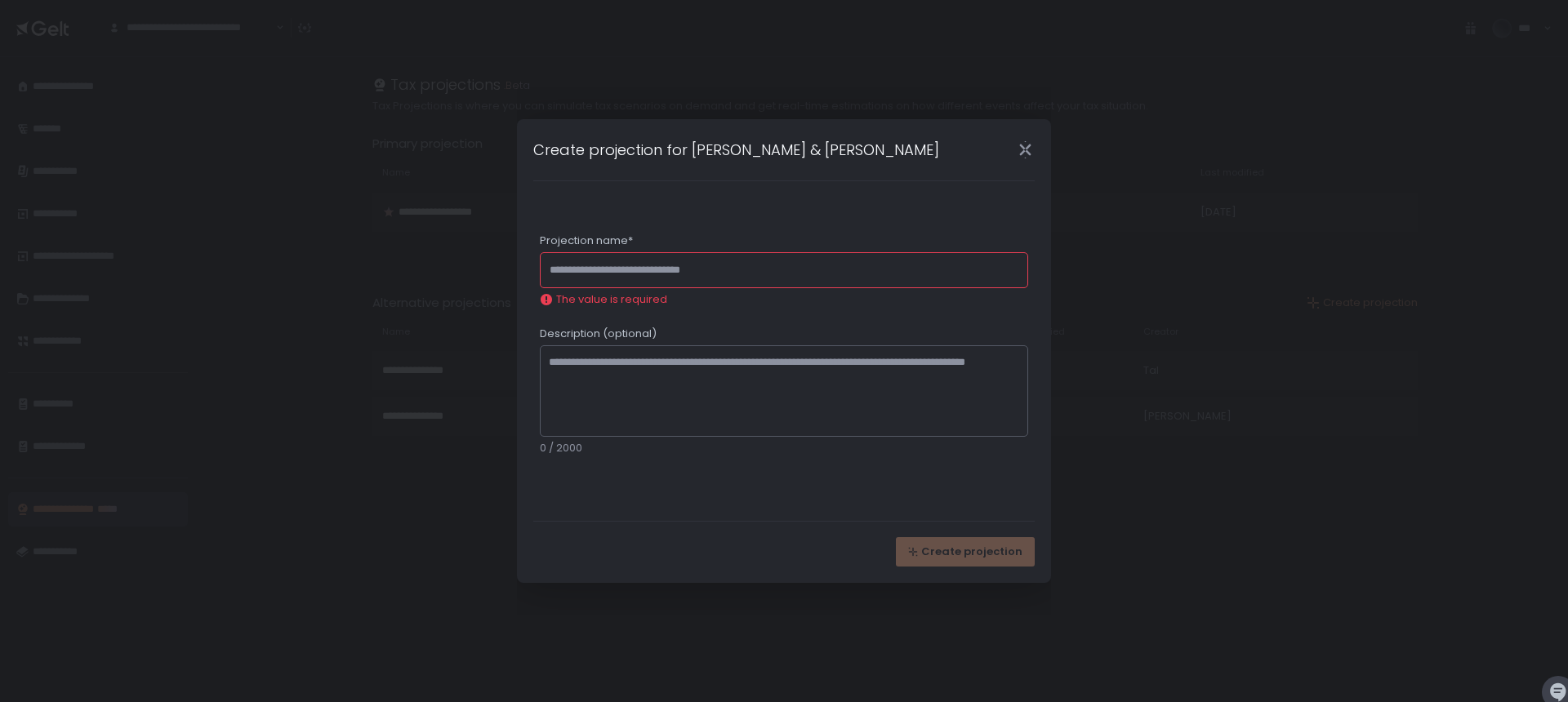 click 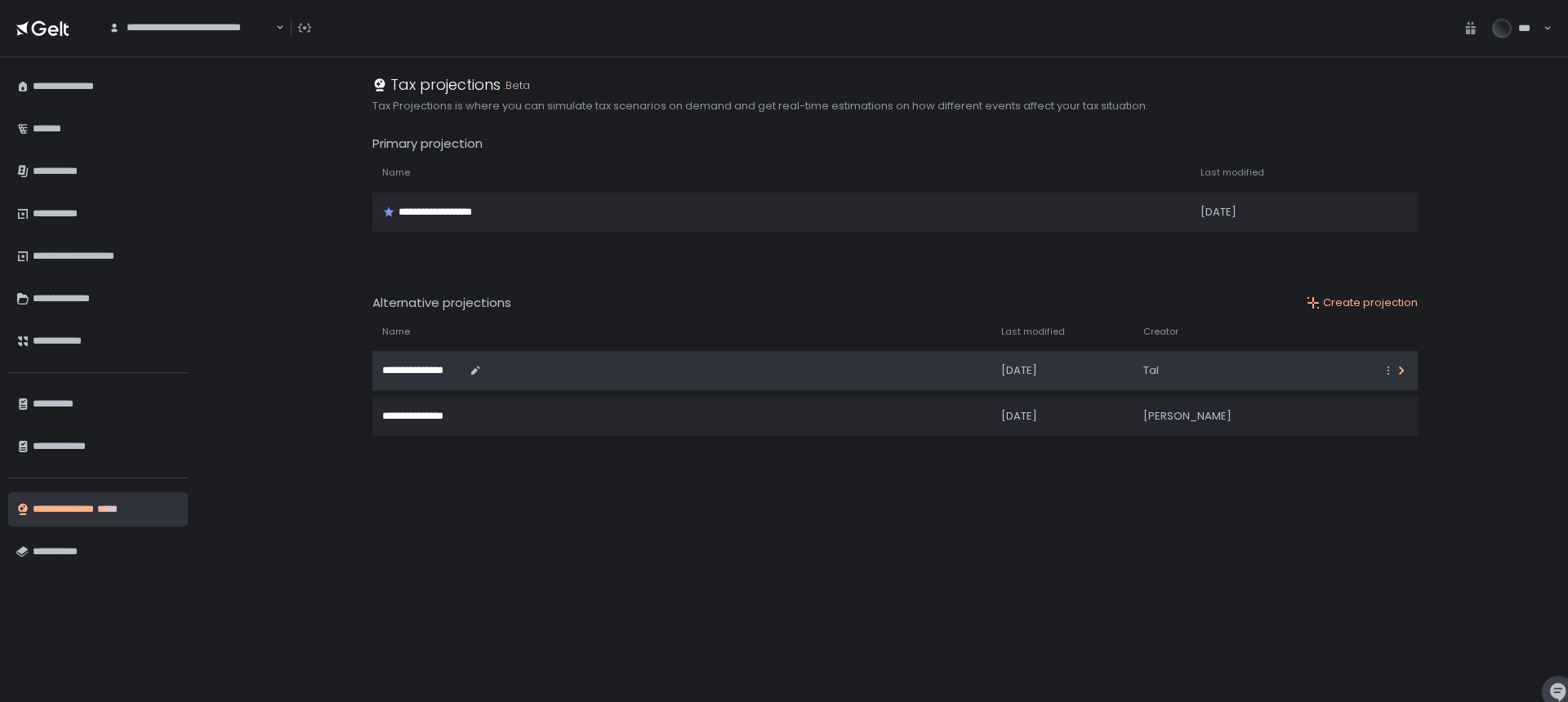 click on "**********" 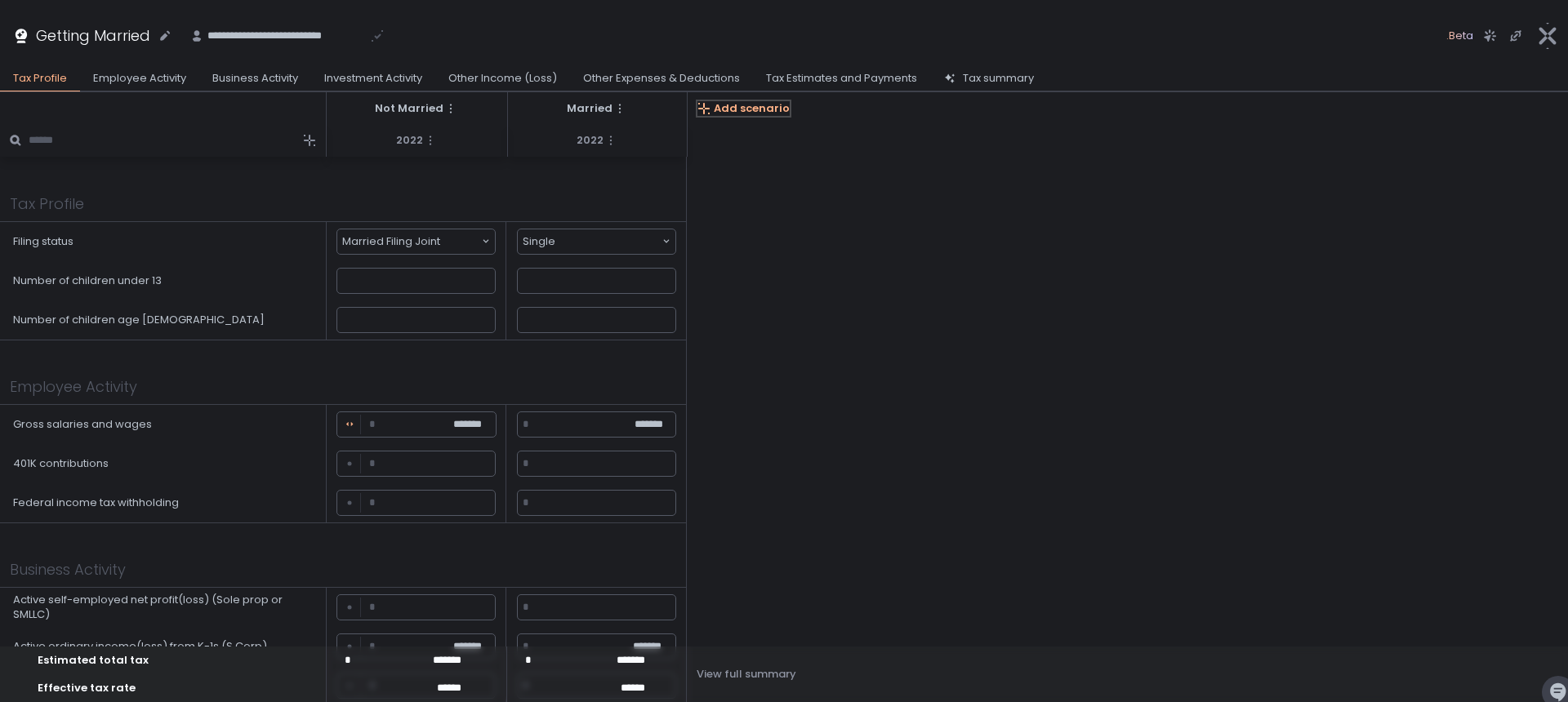click on "Add scenario" 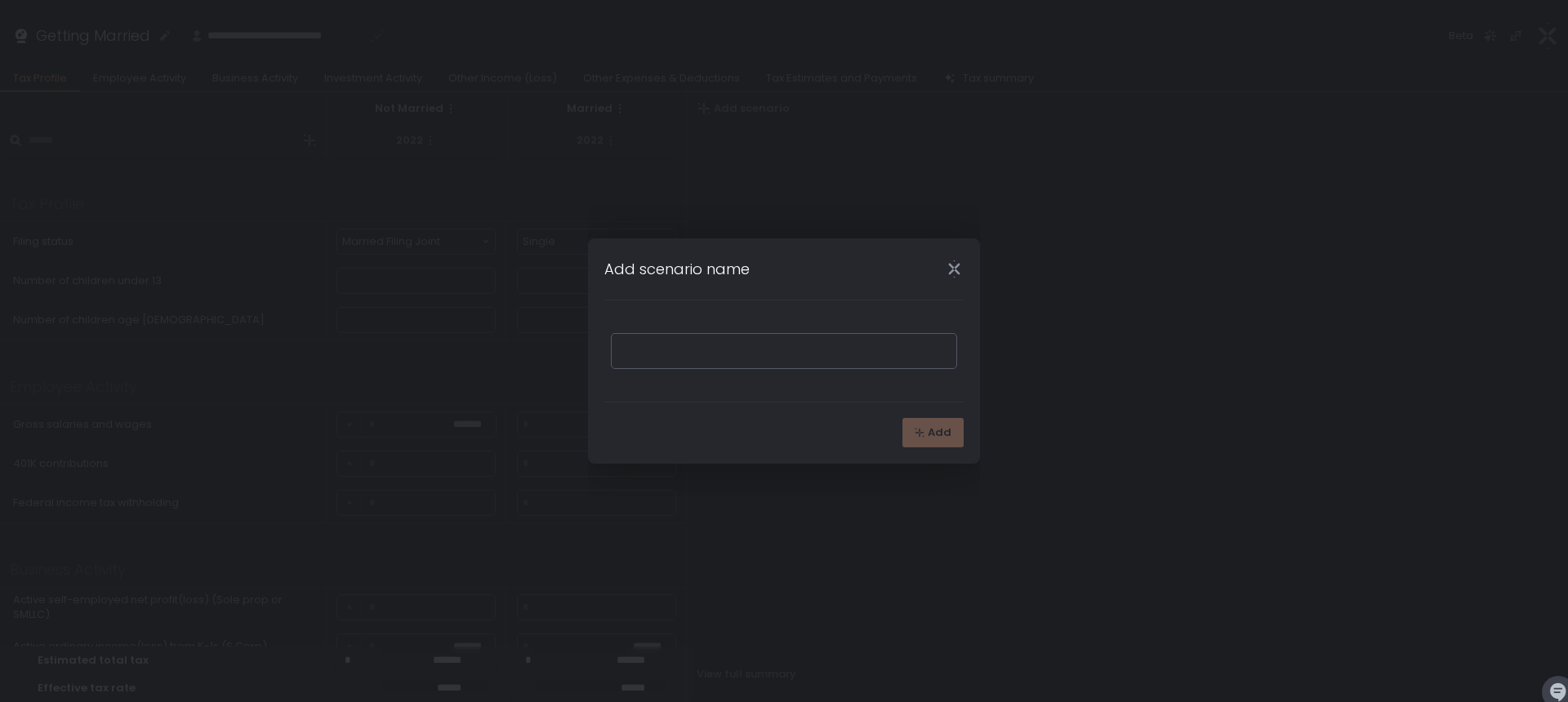 click 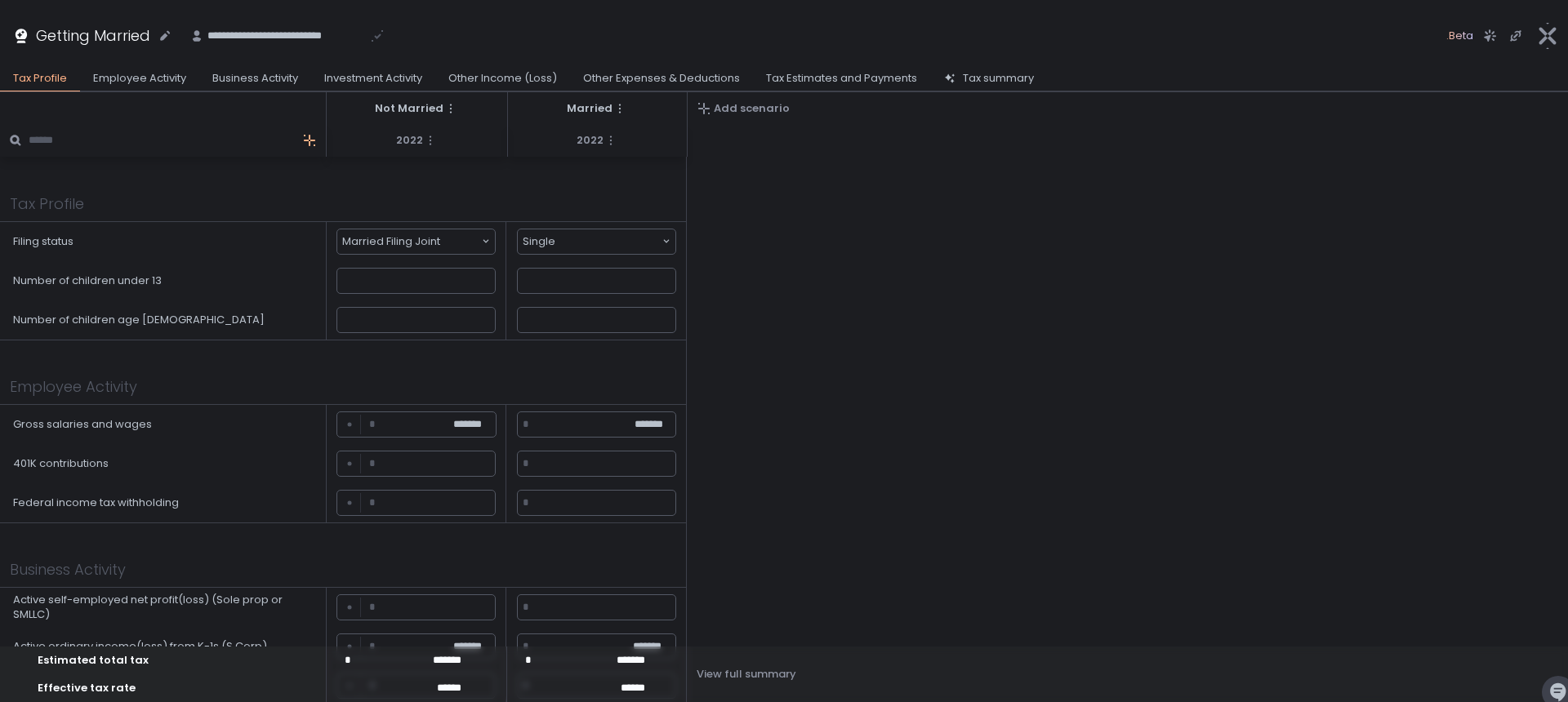 click 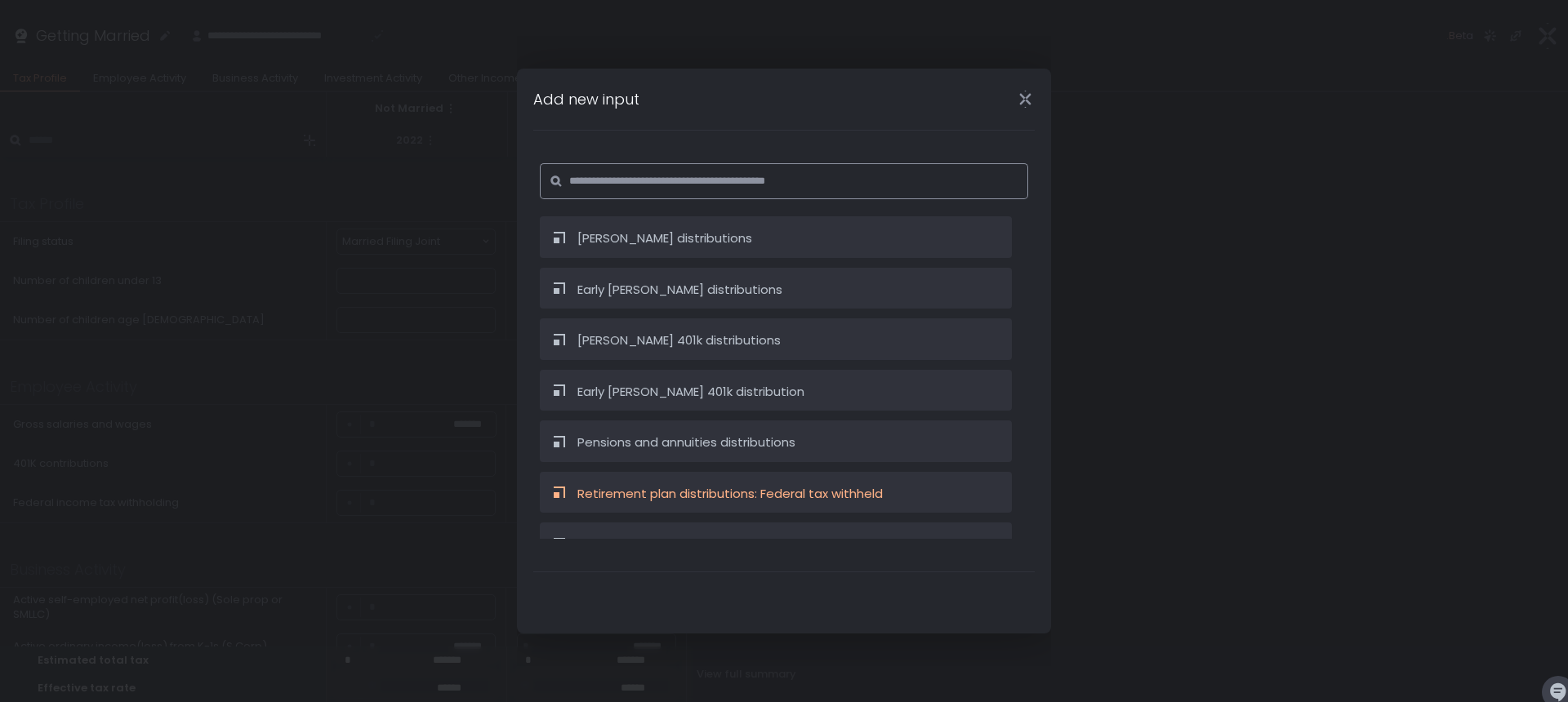 scroll, scrollTop: 3391, scrollLeft: 0, axis: vertical 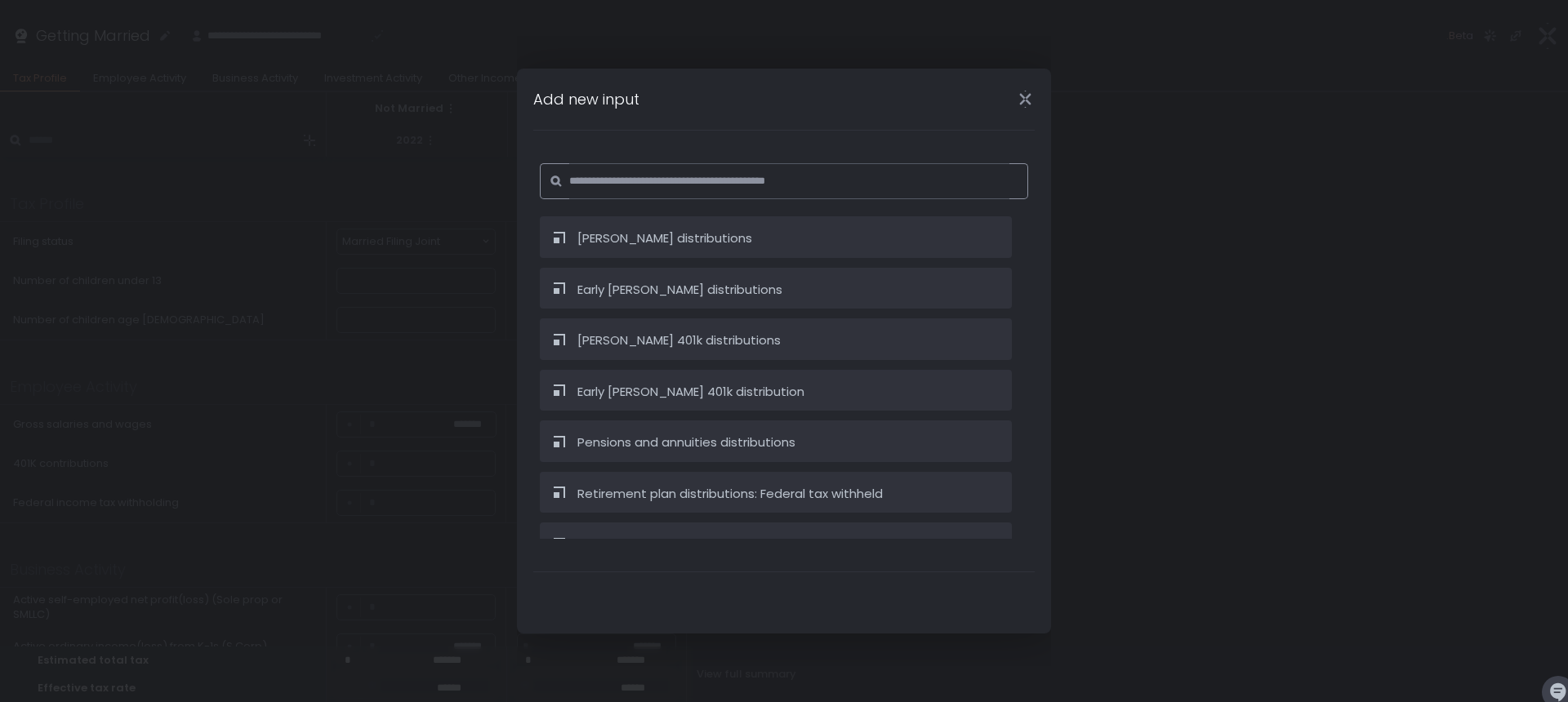click on "Add new input" at bounding box center [784, 99] 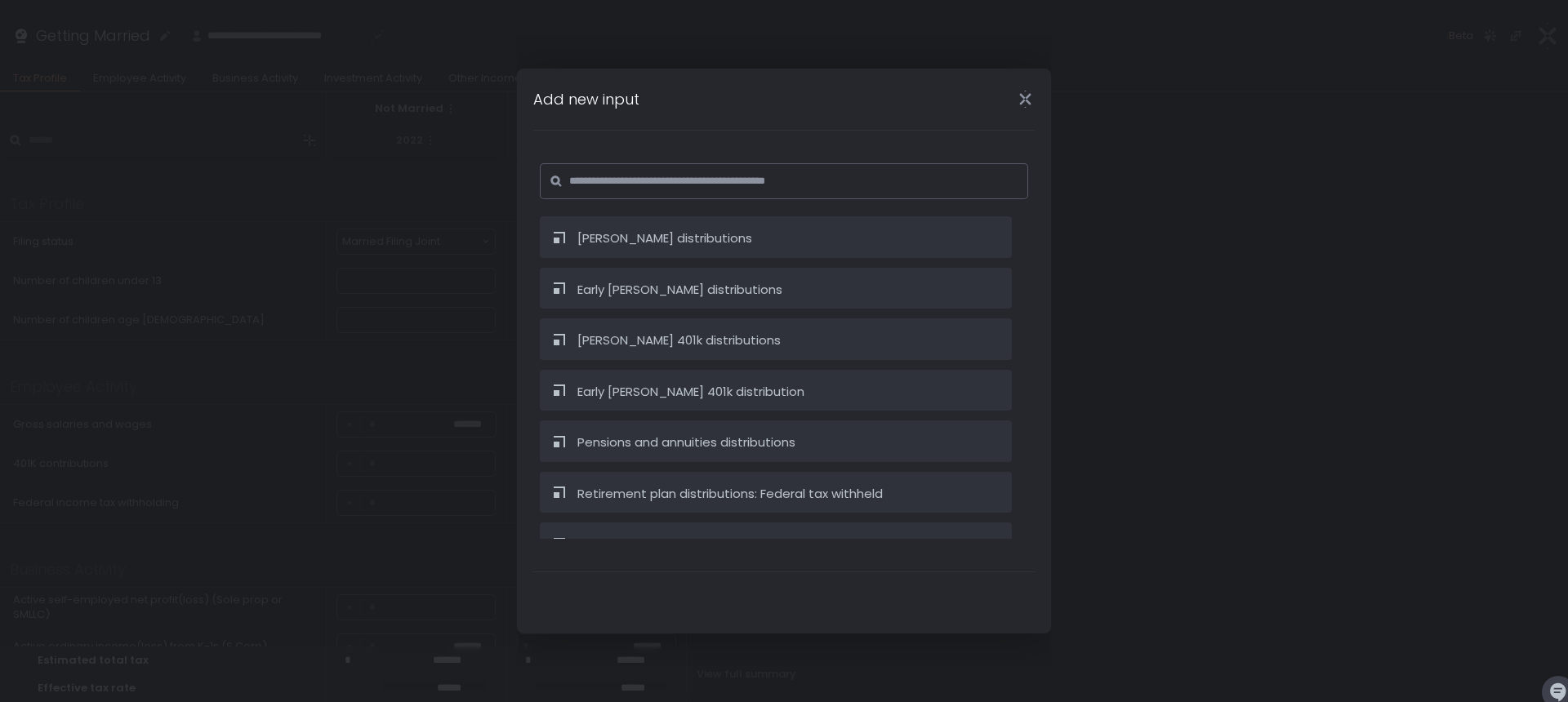 click 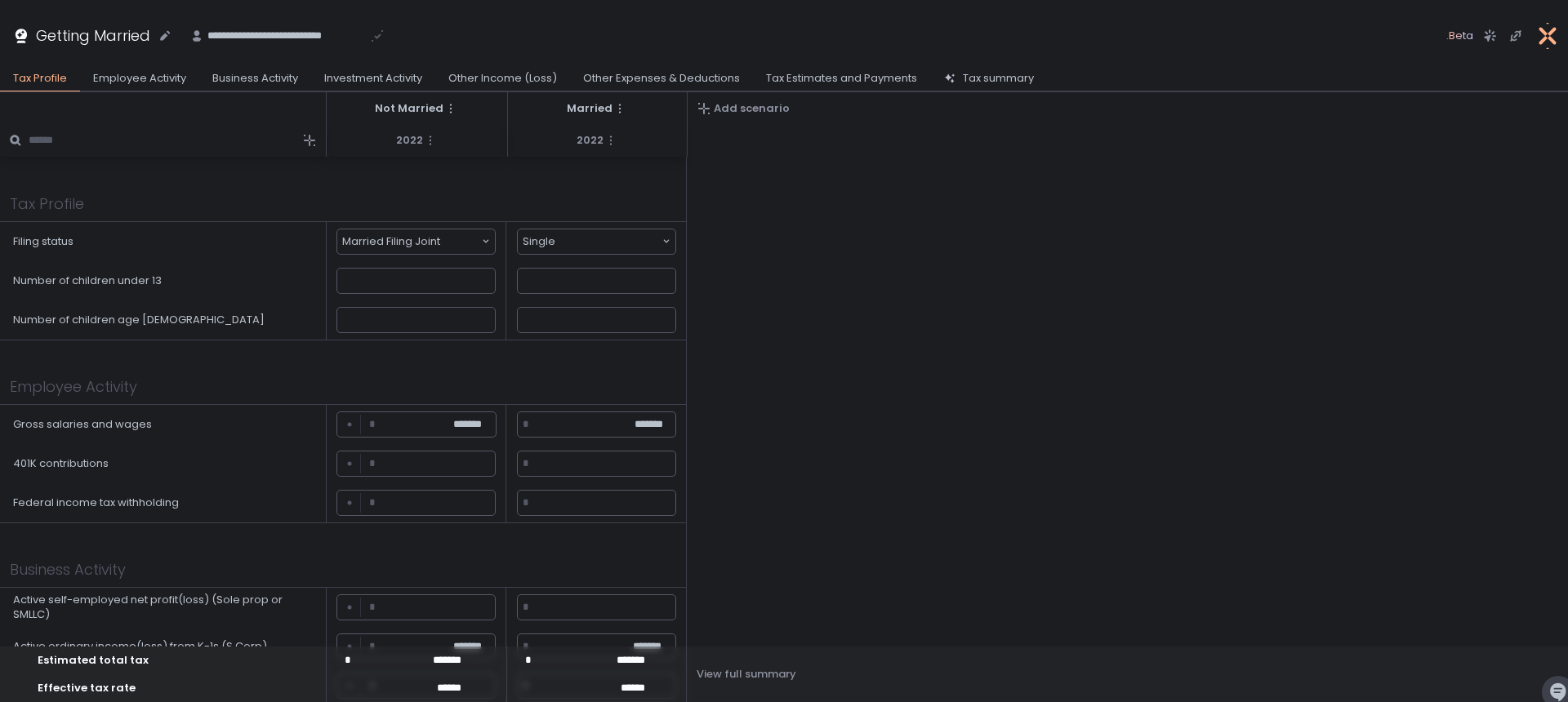 click 